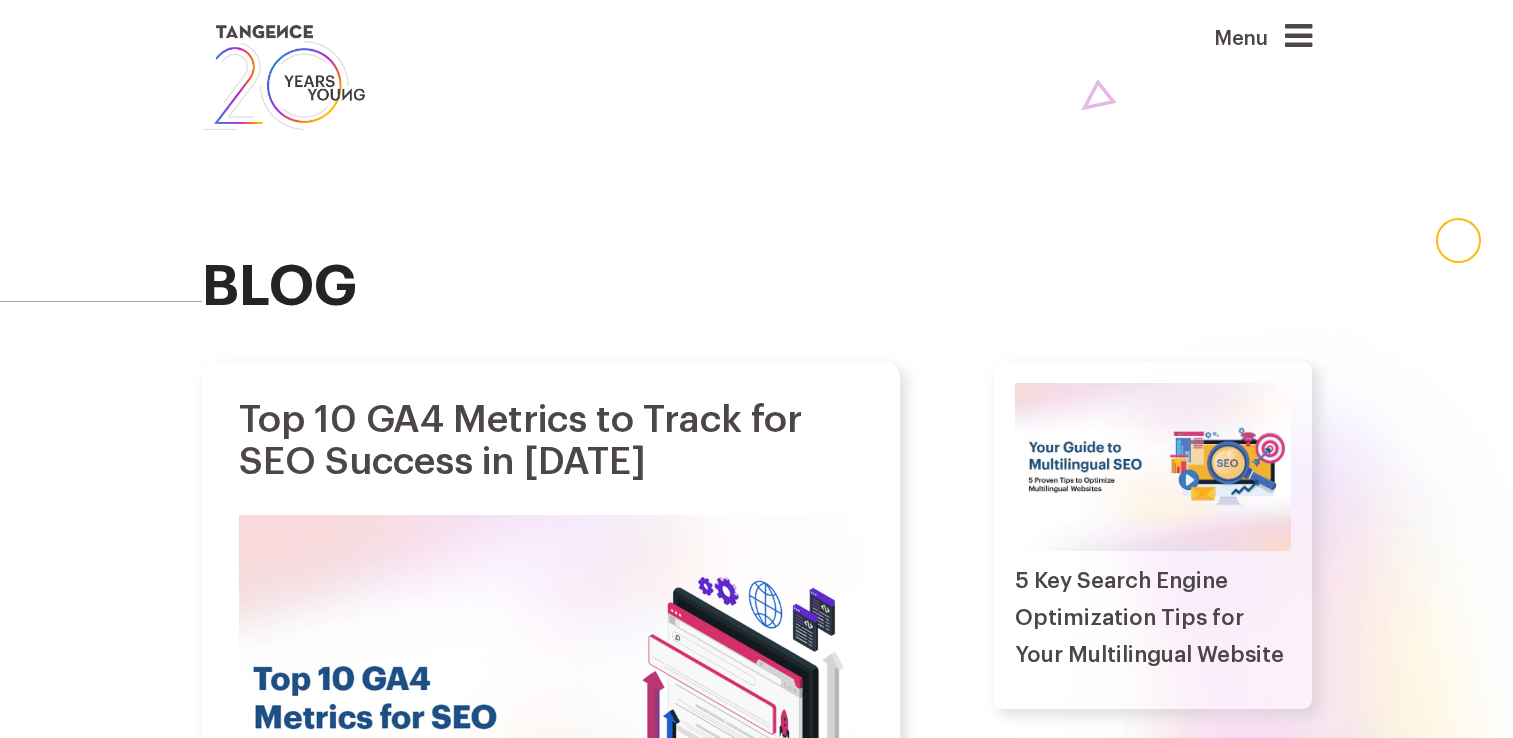 scroll, scrollTop: 0, scrollLeft: 0, axis: both 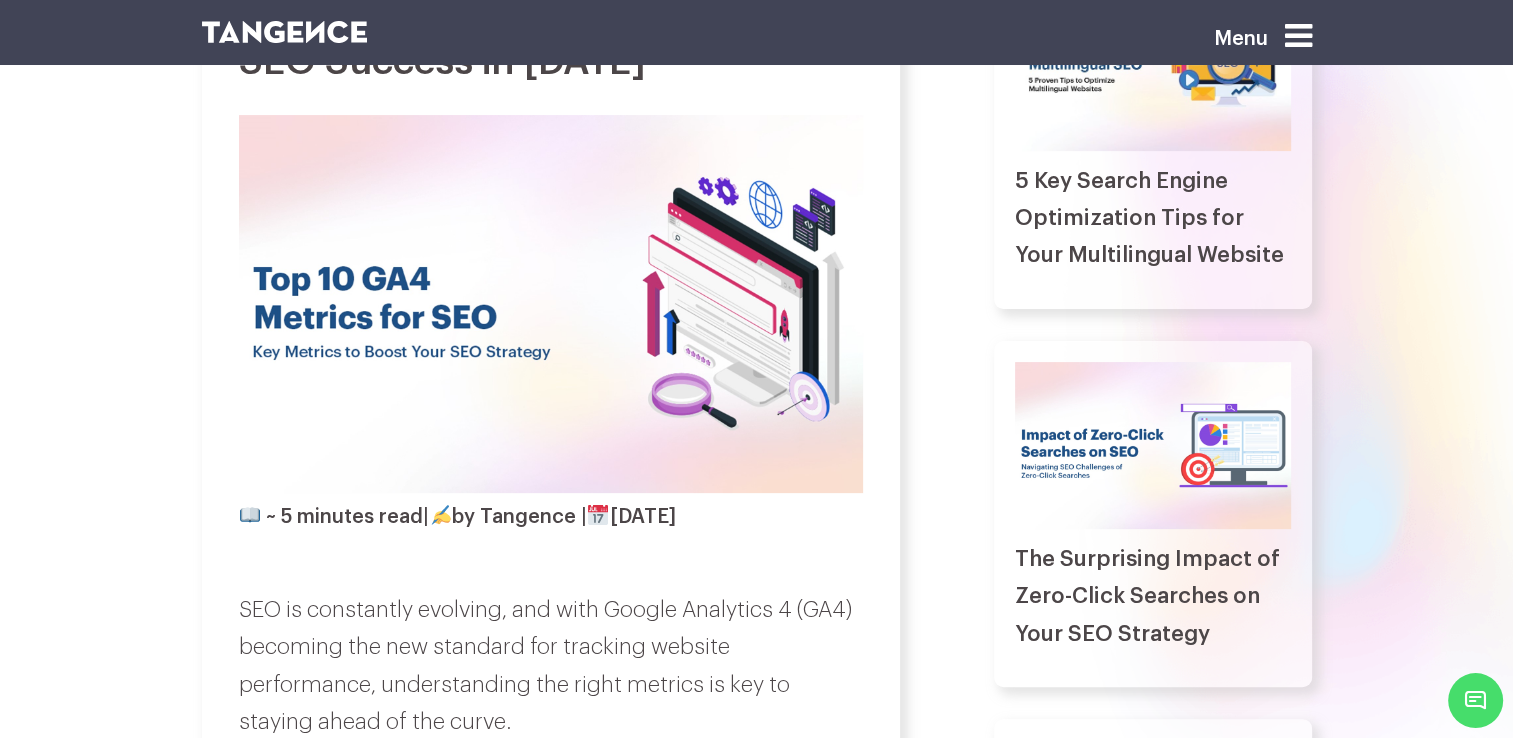 click on "~    5   minutes read  |
by [PERSON_NAME] |
[DATE]" at bounding box center [457, 516] 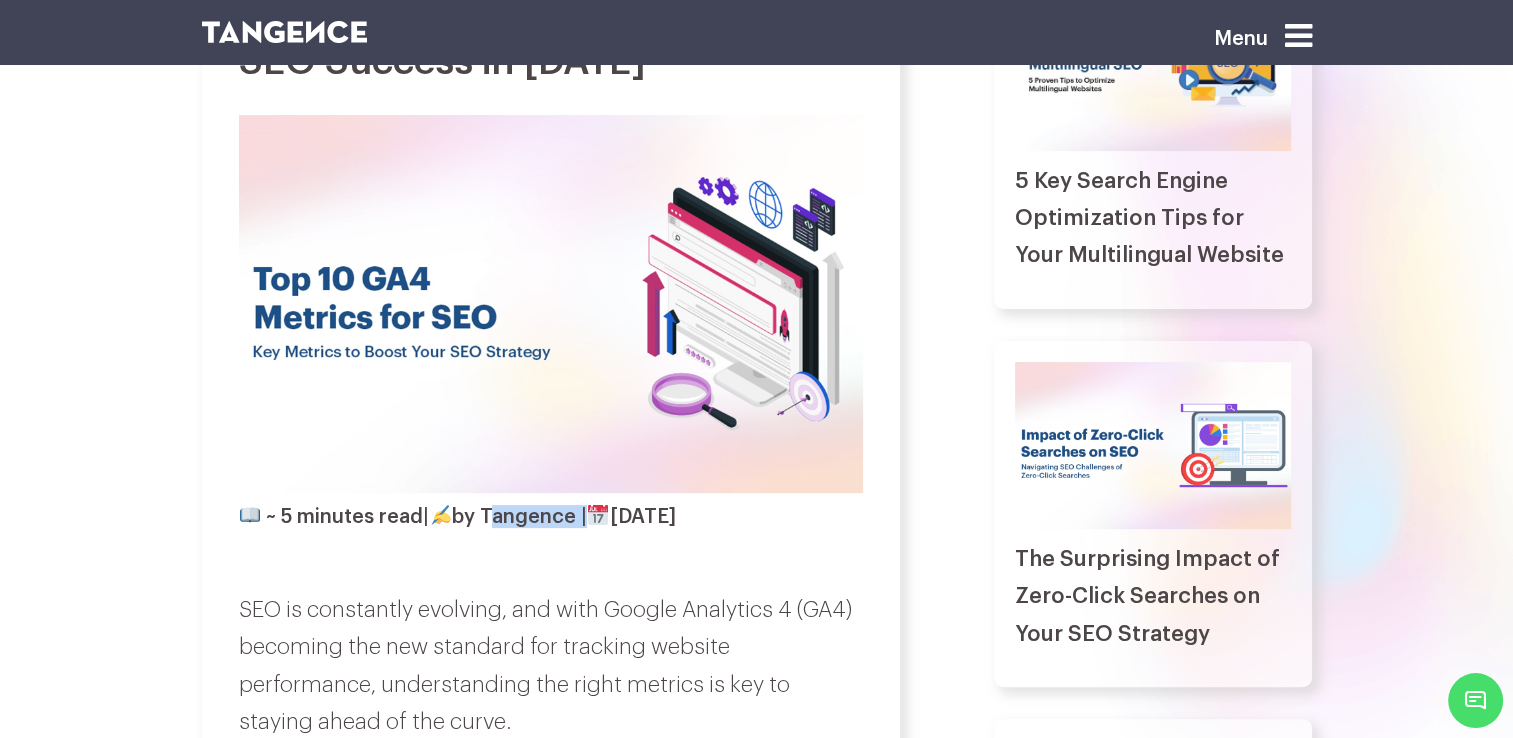 click on "~    5   minutes read  |
by Tangence |
December 13, 2024" at bounding box center (457, 516) 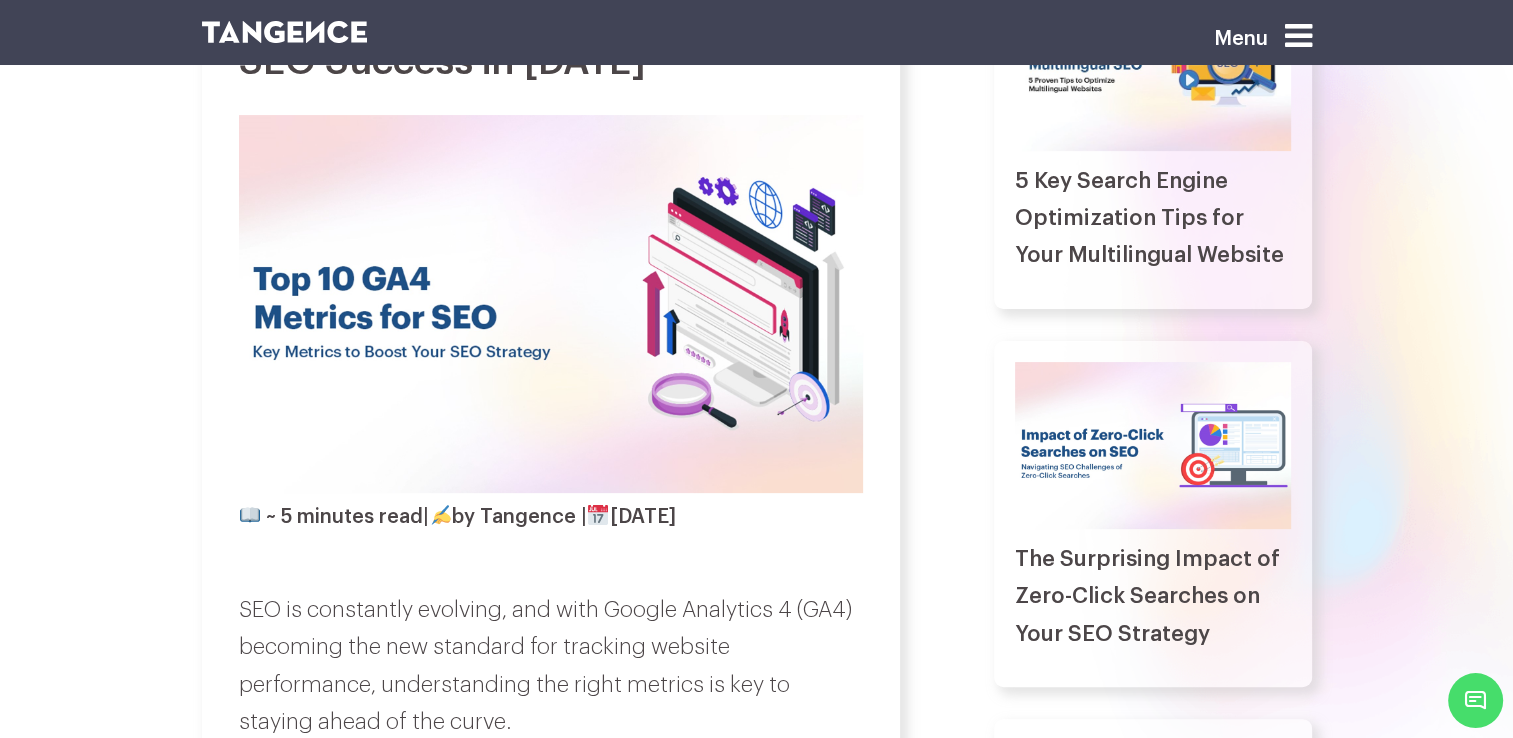 click on "minutes read" at bounding box center [360, 517] 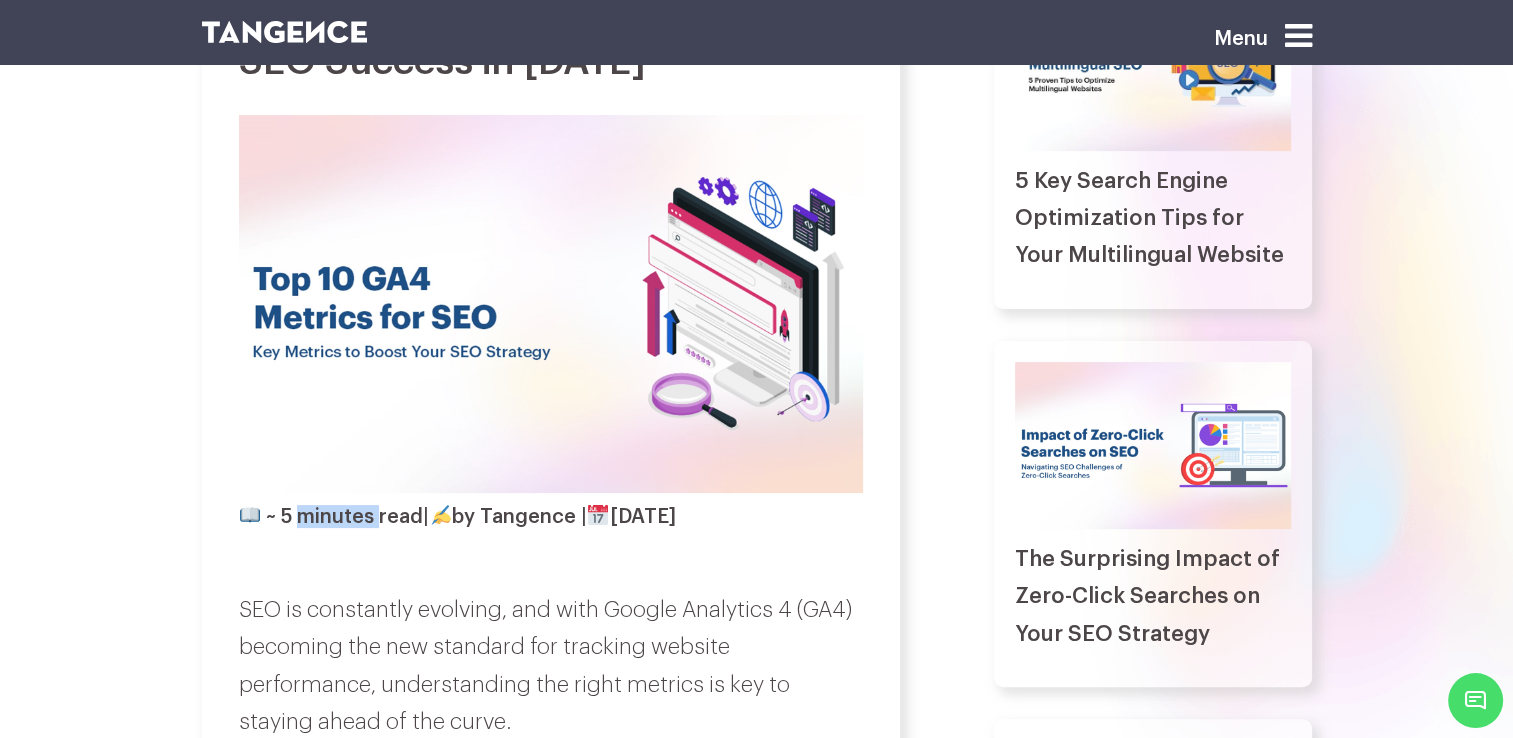 click on "minutes read" at bounding box center [360, 517] 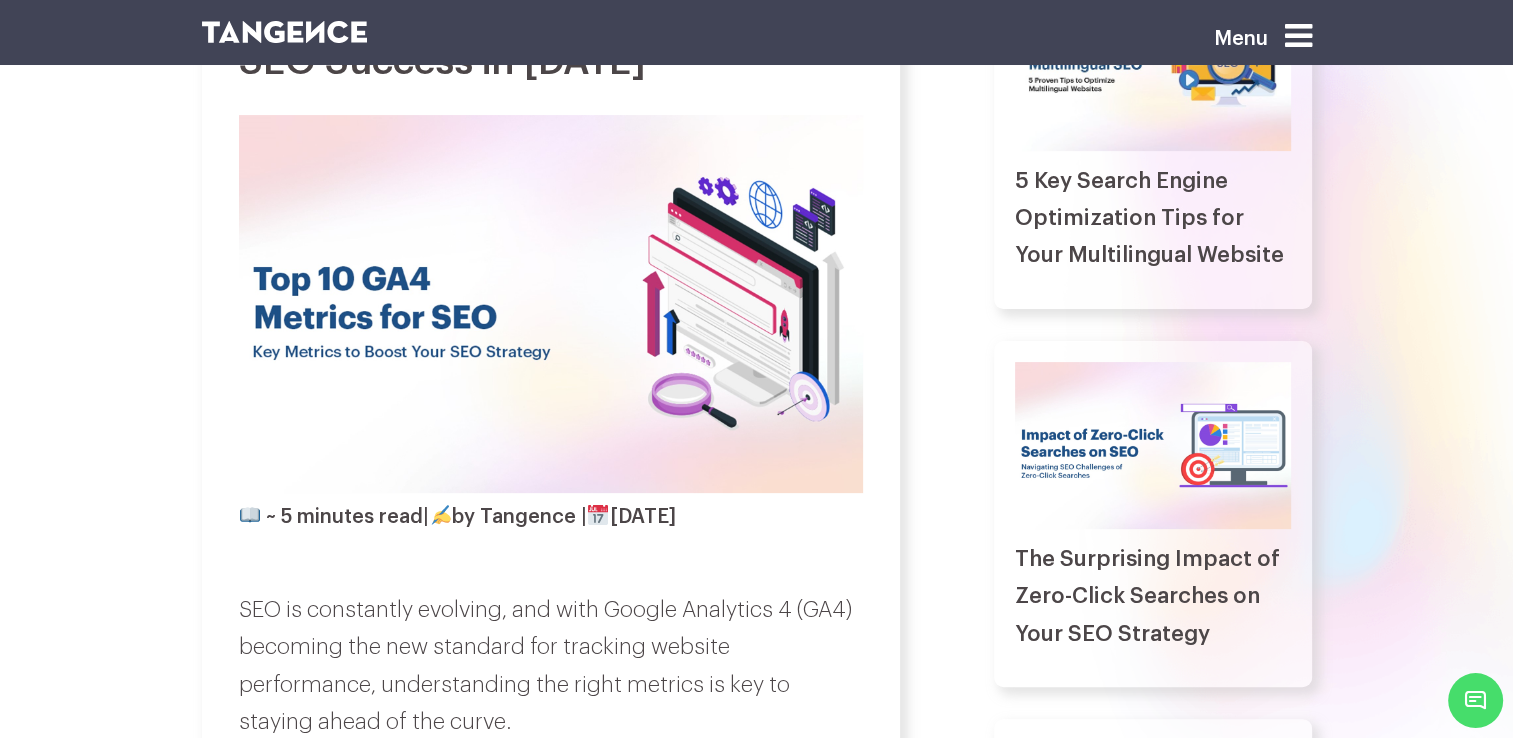 drag, startPoint x: 346, startPoint y: 522, endPoint x: 511, endPoint y: 522, distance: 165 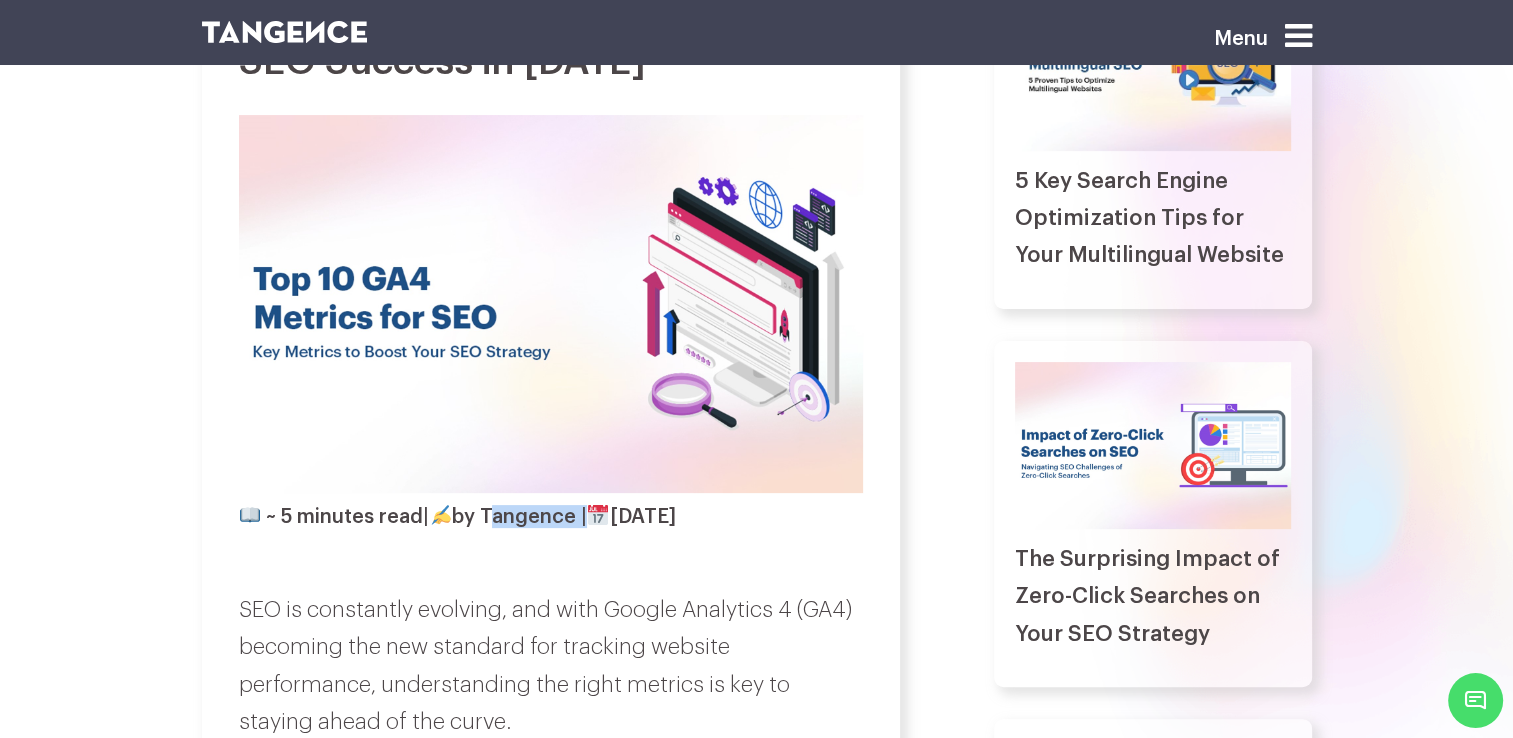 click on "~    5   minutes read  |
by Tangence |
December 13, 2024" at bounding box center (457, 516) 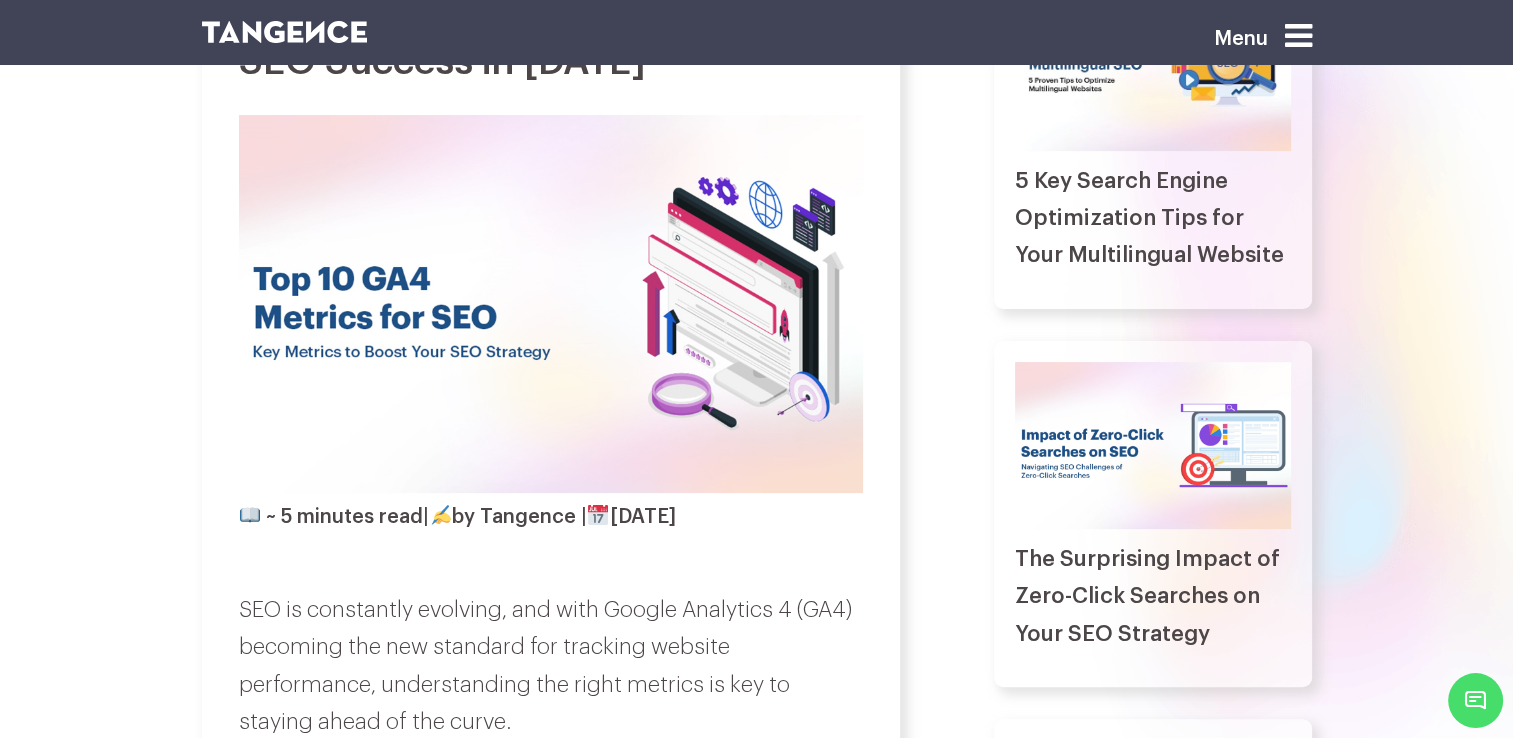 drag, startPoint x: 511, startPoint y: 522, endPoint x: 400, endPoint y: 517, distance: 111.11256 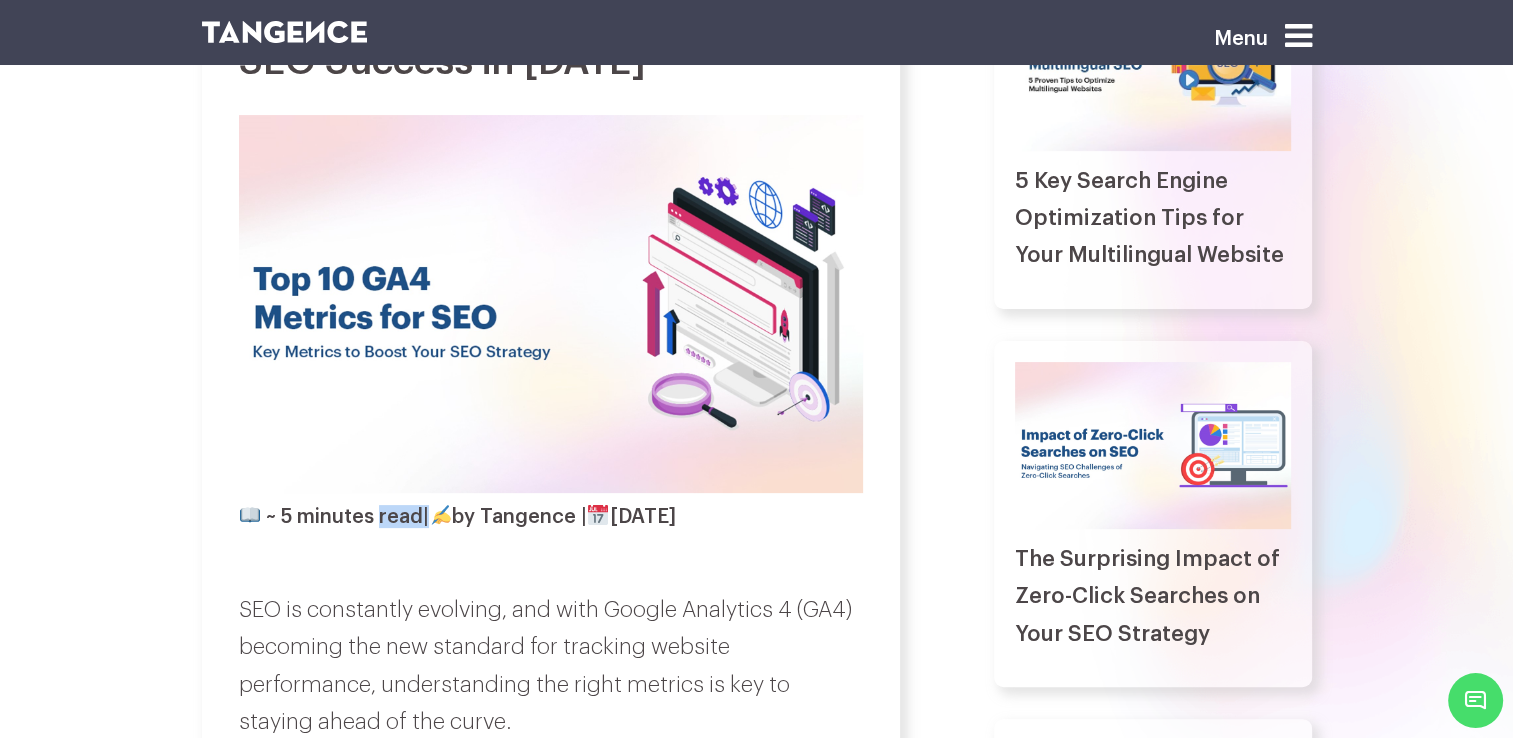 click on "minutes read" at bounding box center [360, 517] 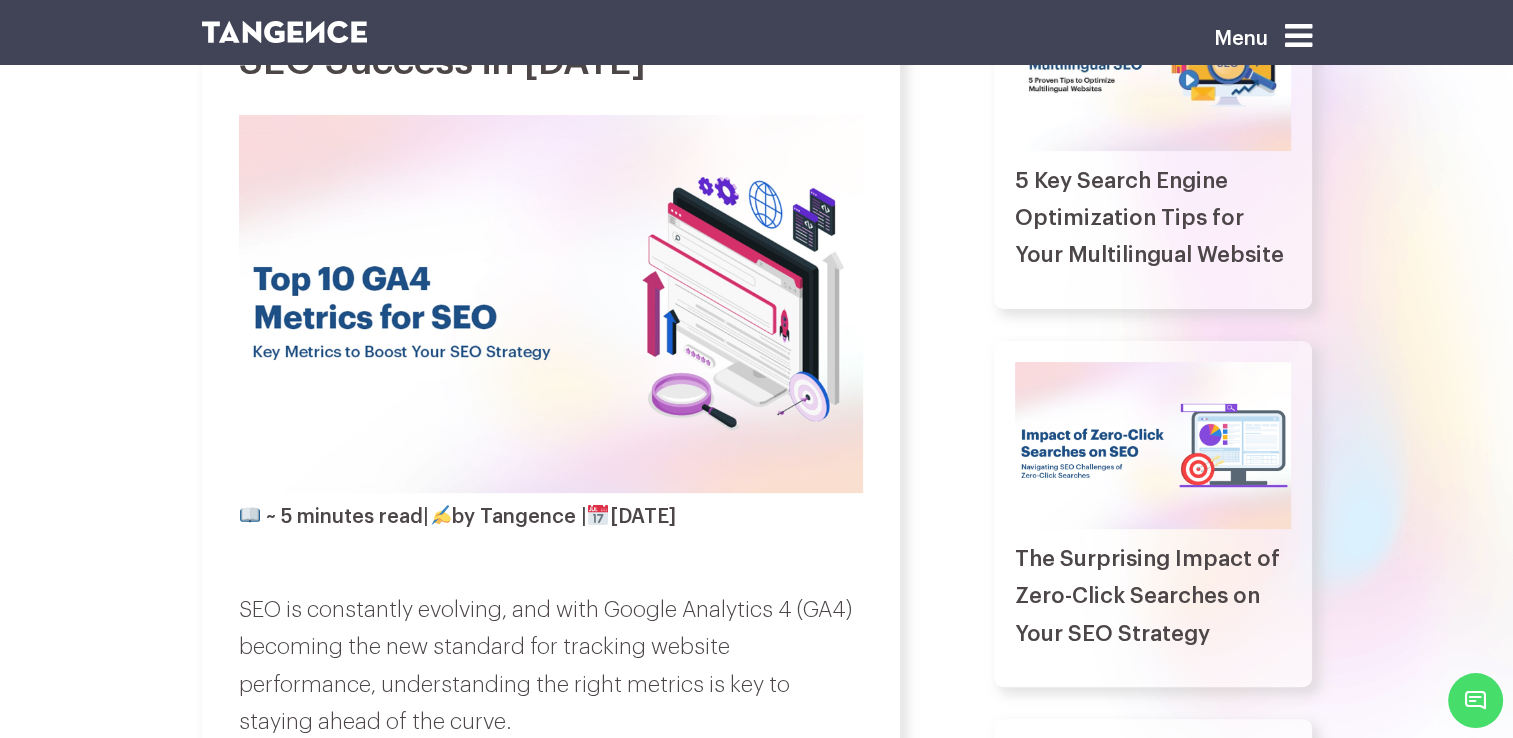click on "~    5   minutes read  |
by Tangence |
December 13, 2024" at bounding box center (457, 516) 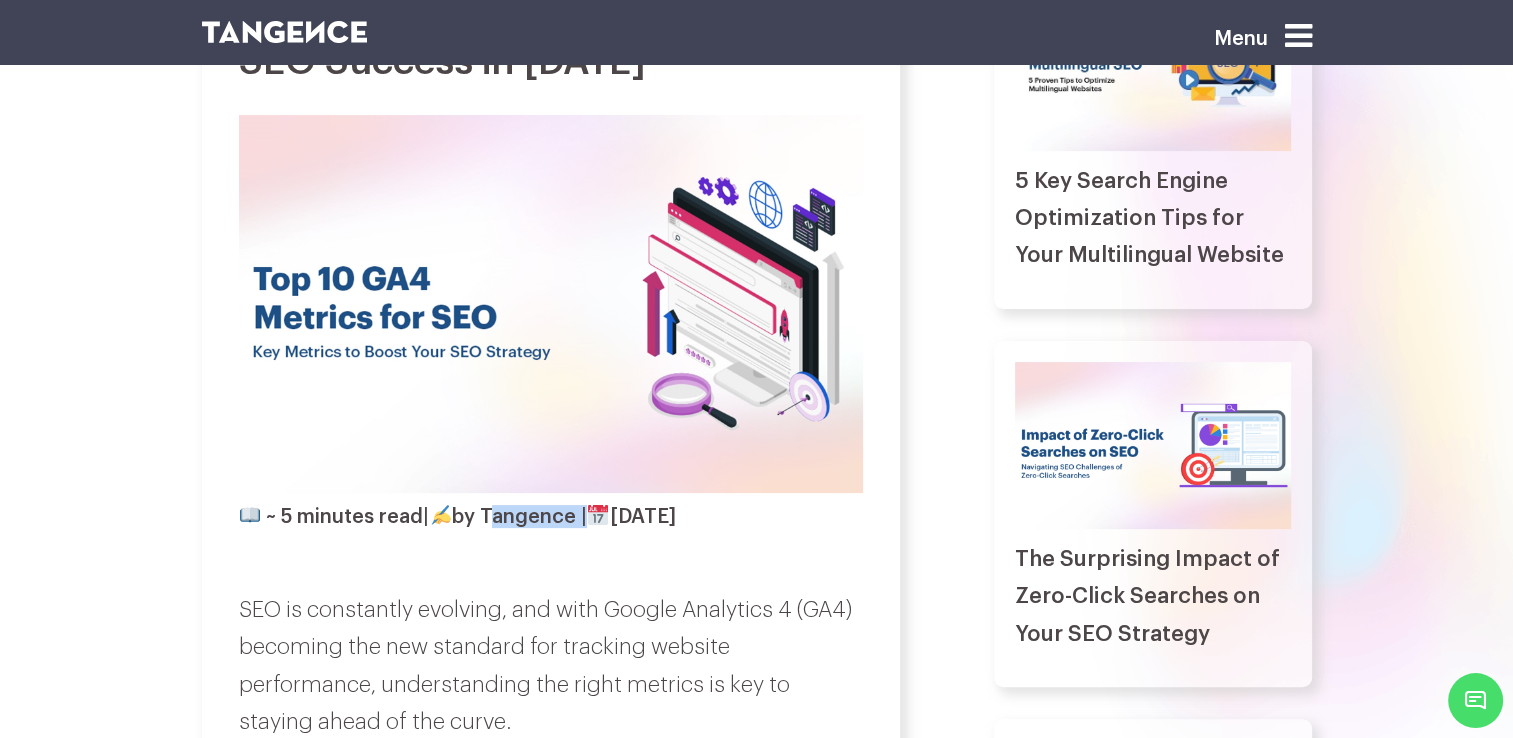 click on "~    5   minutes read  |
by Tangence |
December 13, 2024" at bounding box center (457, 516) 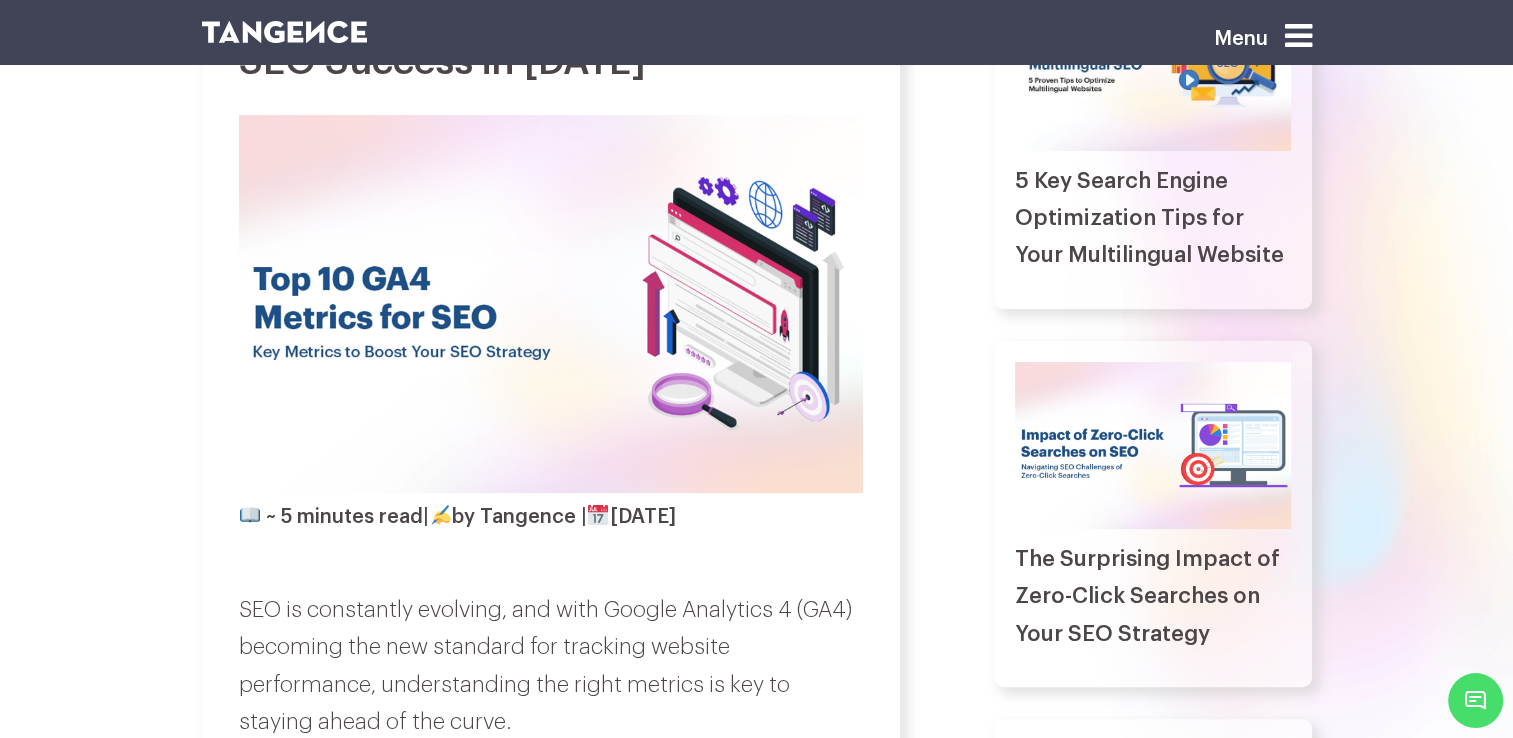 drag, startPoint x: 512, startPoint y: 522, endPoint x: 683, endPoint y: 522, distance: 171 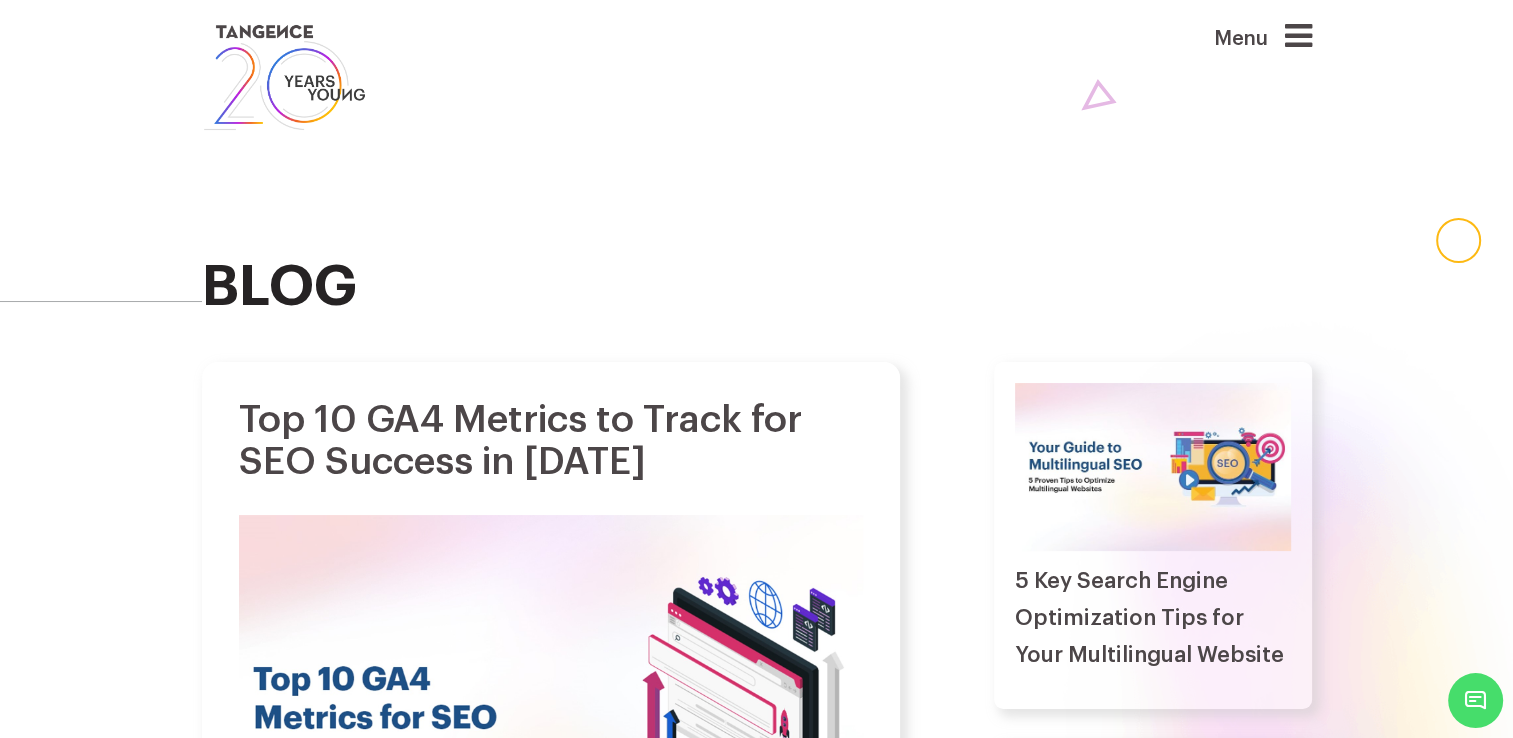 click on "Top 10 GA4 Metrics to Track for SEO Success in [DATE]" at bounding box center (551, 441) 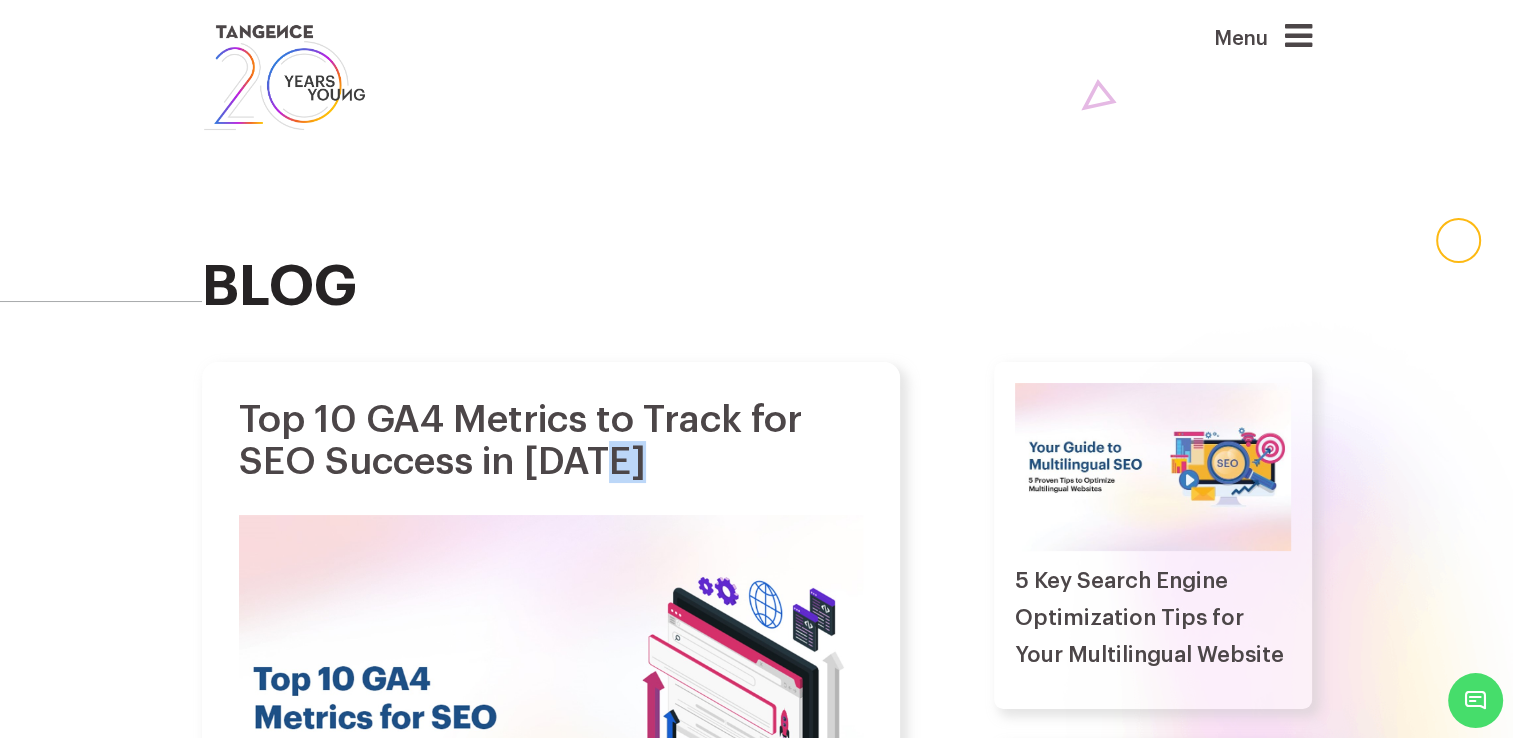 click on "Top 10 GA4 Metrics to Track for SEO Success in [DATE]" at bounding box center [551, 441] 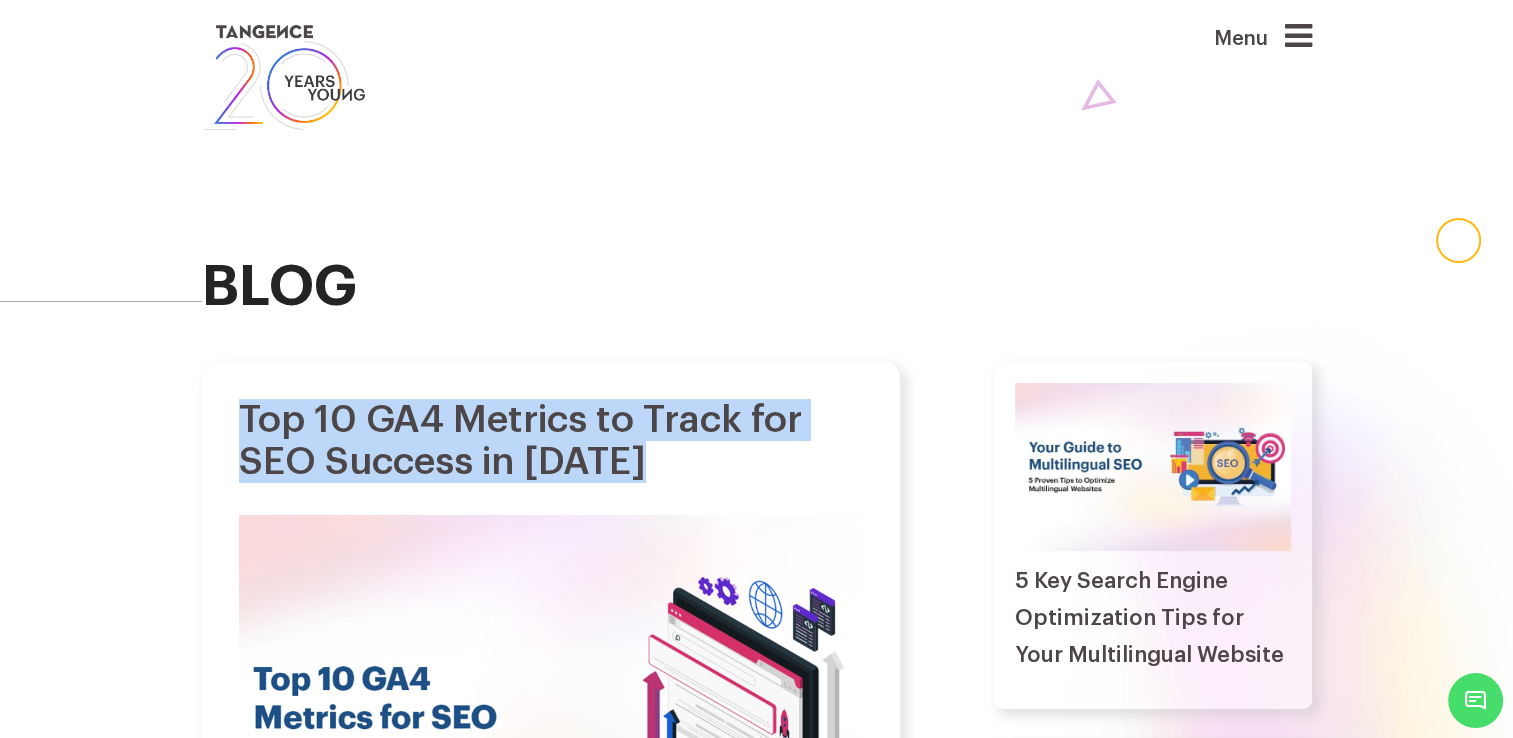 click on "Top 10 GA4 Metrics to Track for SEO Success in [DATE]" at bounding box center (551, 441) 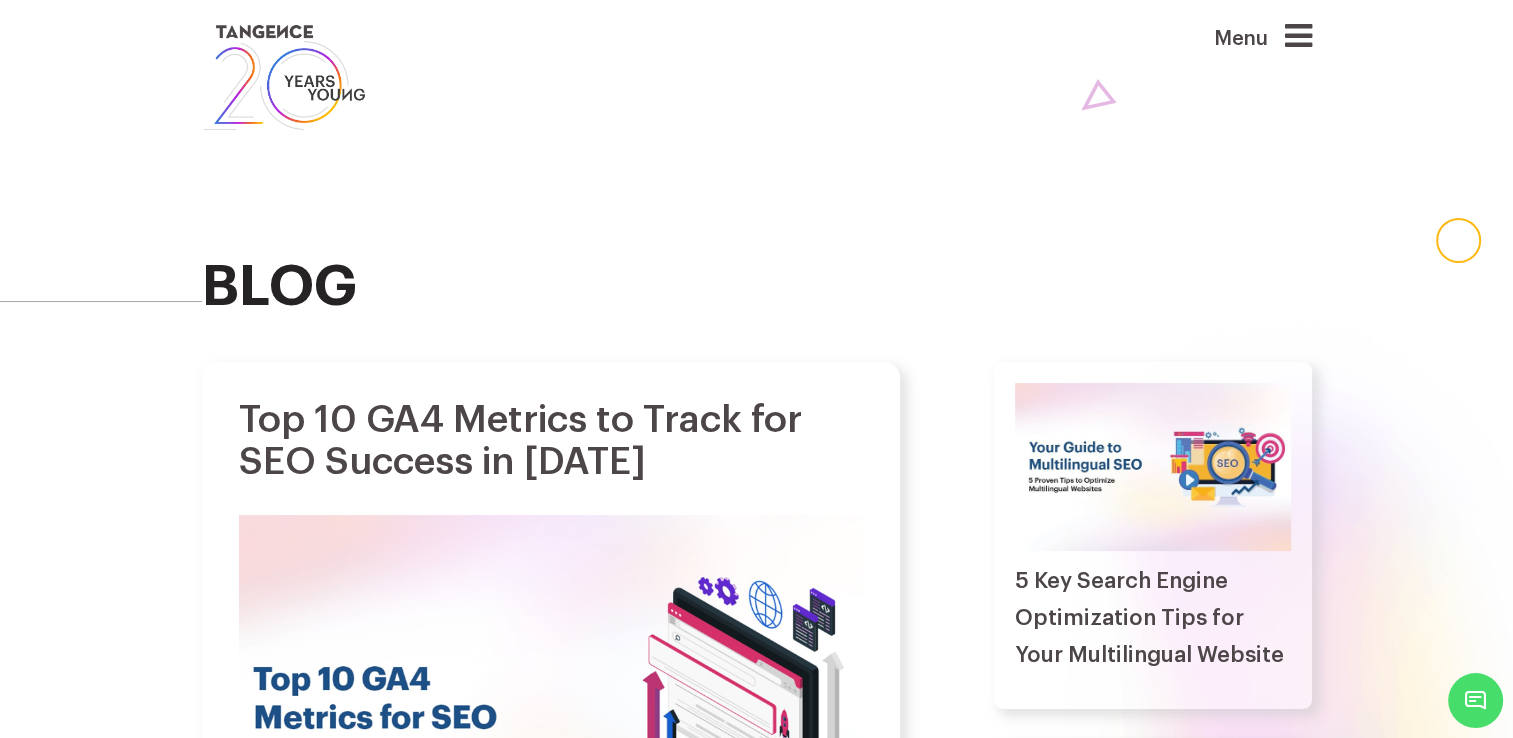 drag, startPoint x: 626, startPoint y: 460, endPoint x: 627, endPoint y: 166, distance: 294.0017 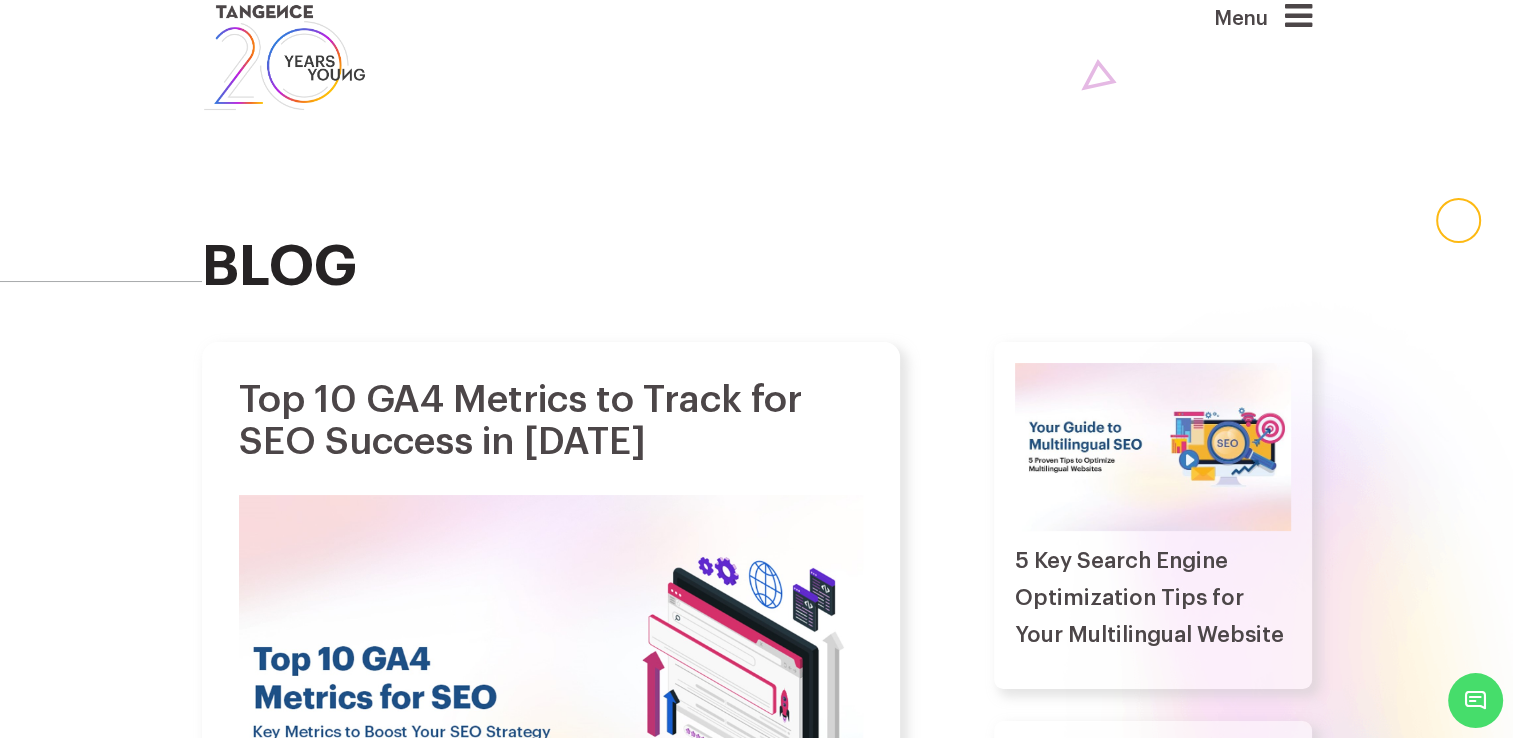 scroll, scrollTop: 0, scrollLeft: 0, axis: both 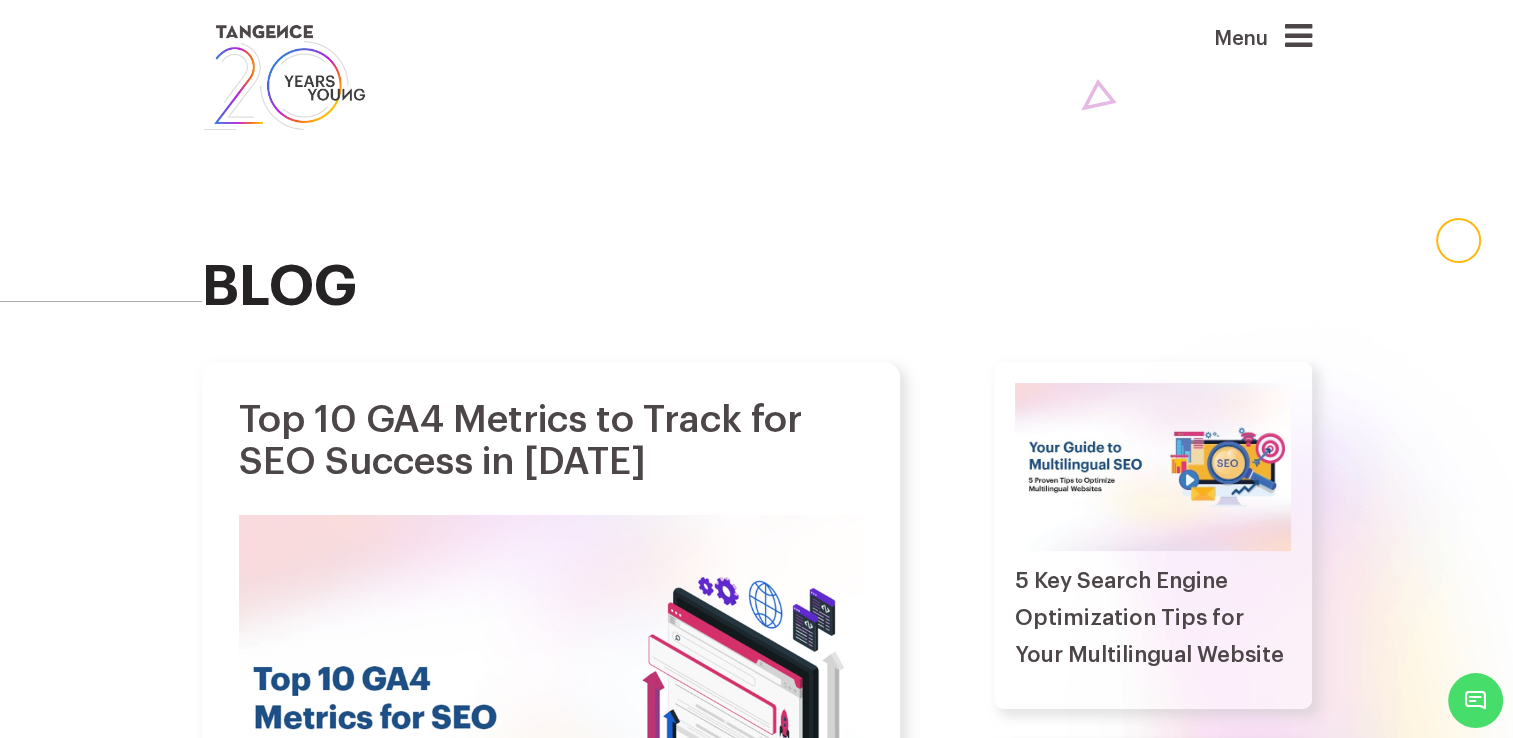 click at bounding box center (1298, 36) 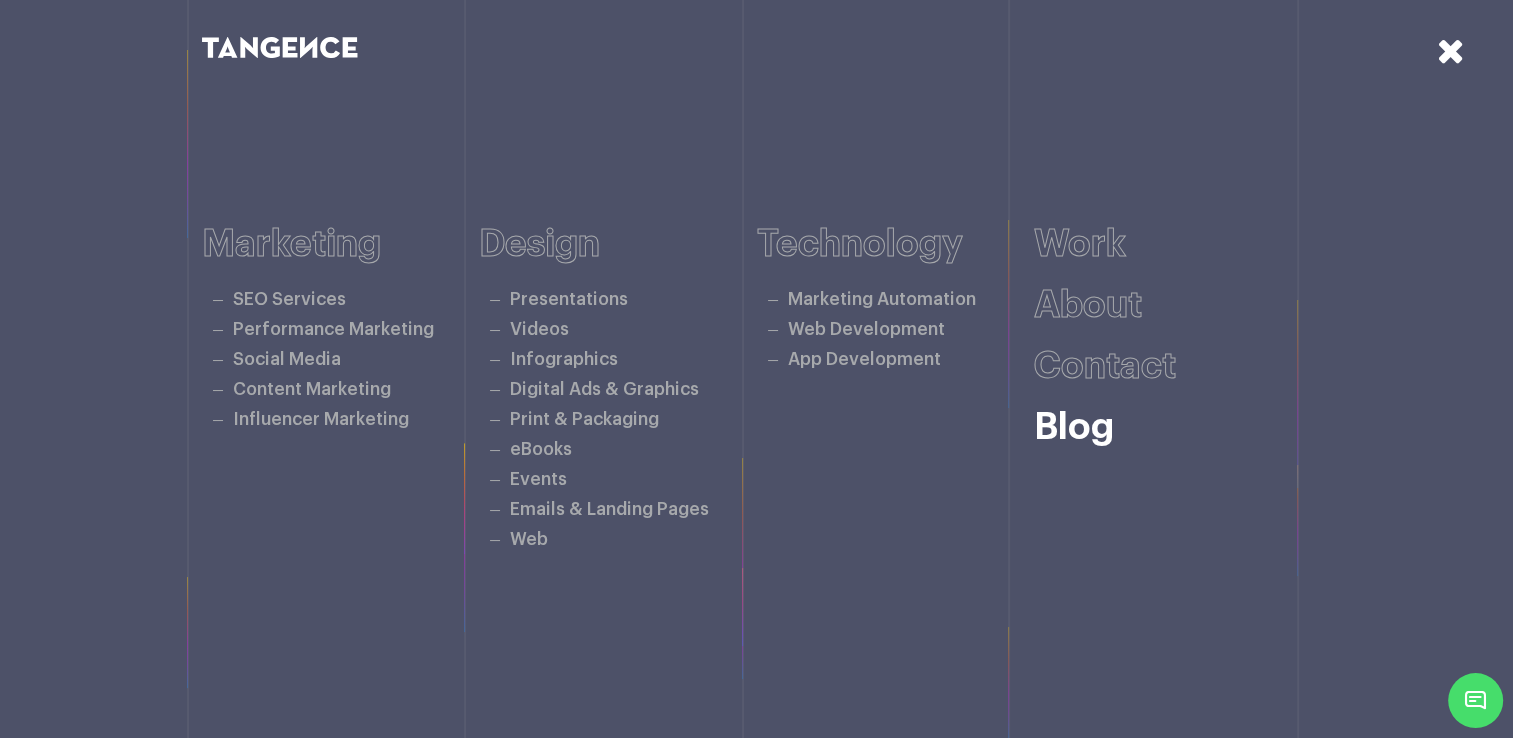 click on "Blog" at bounding box center (1074, 427) 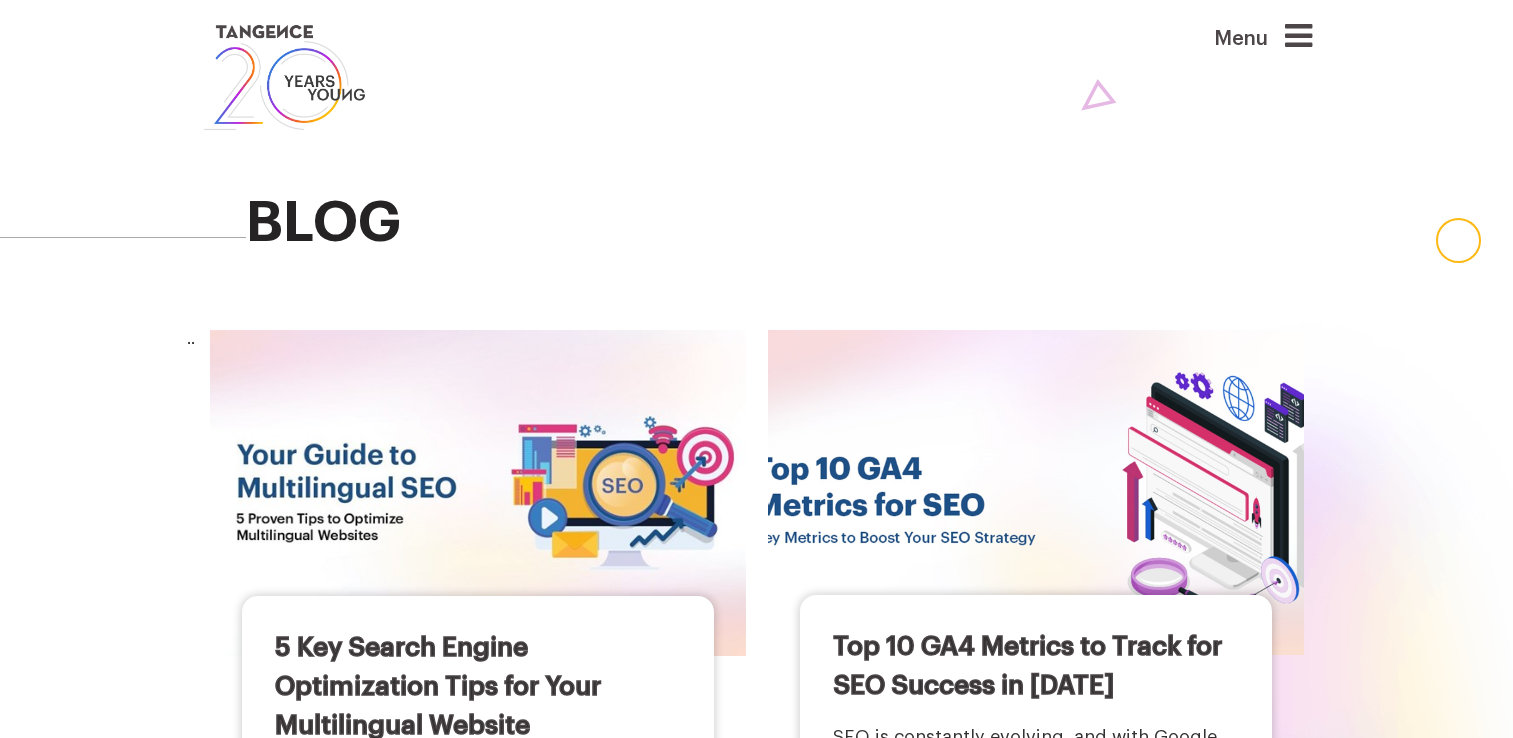 scroll, scrollTop: 0, scrollLeft: 0, axis: both 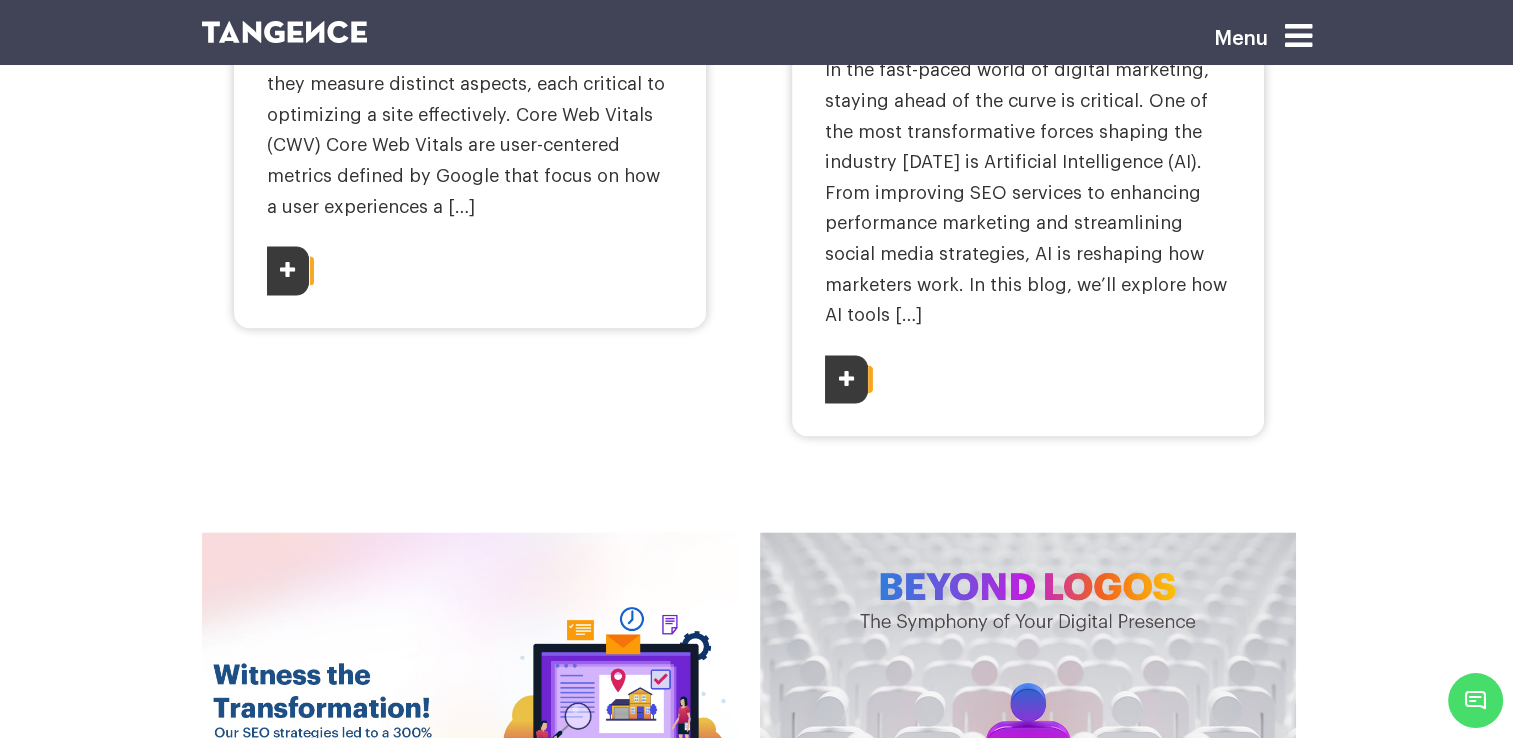 drag, startPoint x: 0, startPoint y: 464, endPoint x: 20, endPoint y: 457, distance: 21.189621 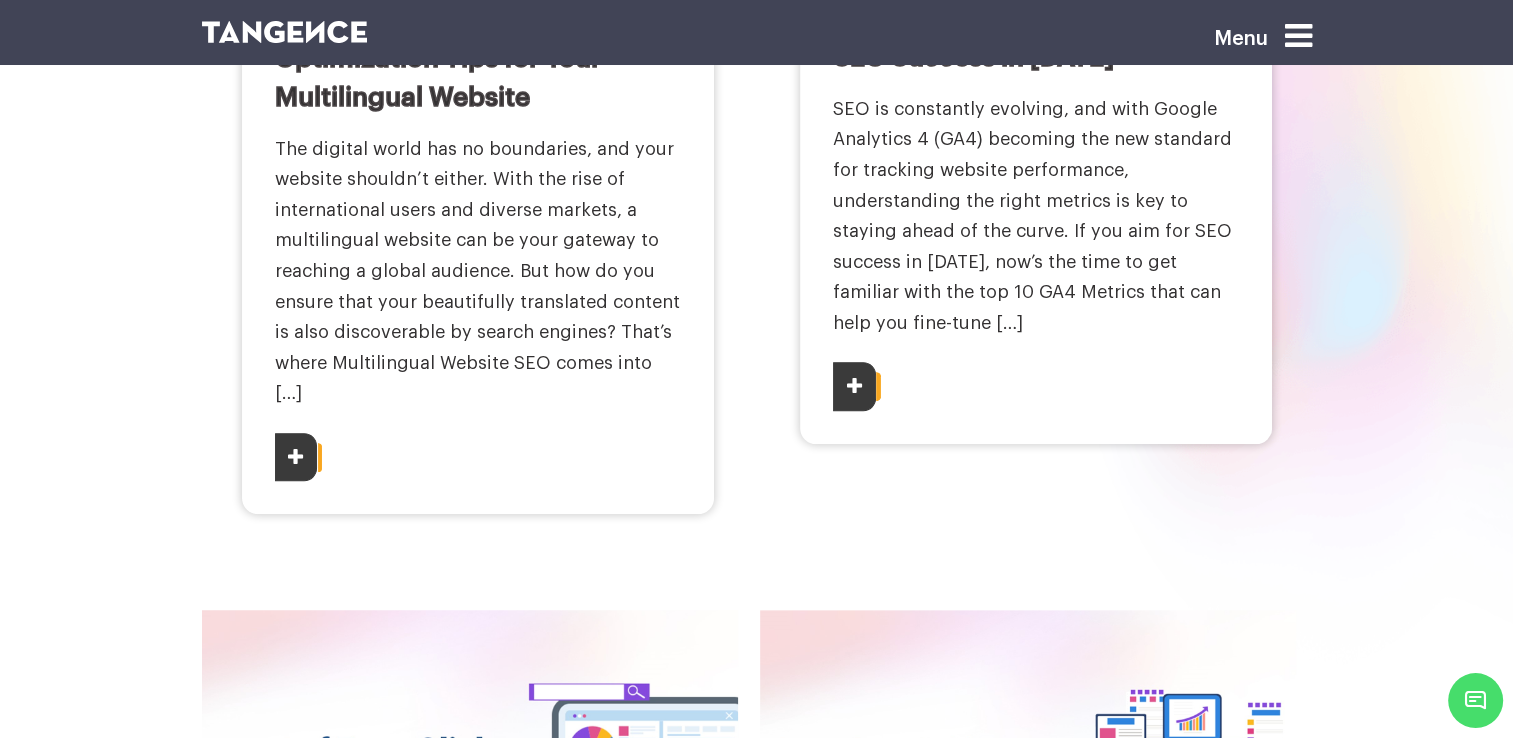 scroll, scrollTop: 800, scrollLeft: 0, axis: vertical 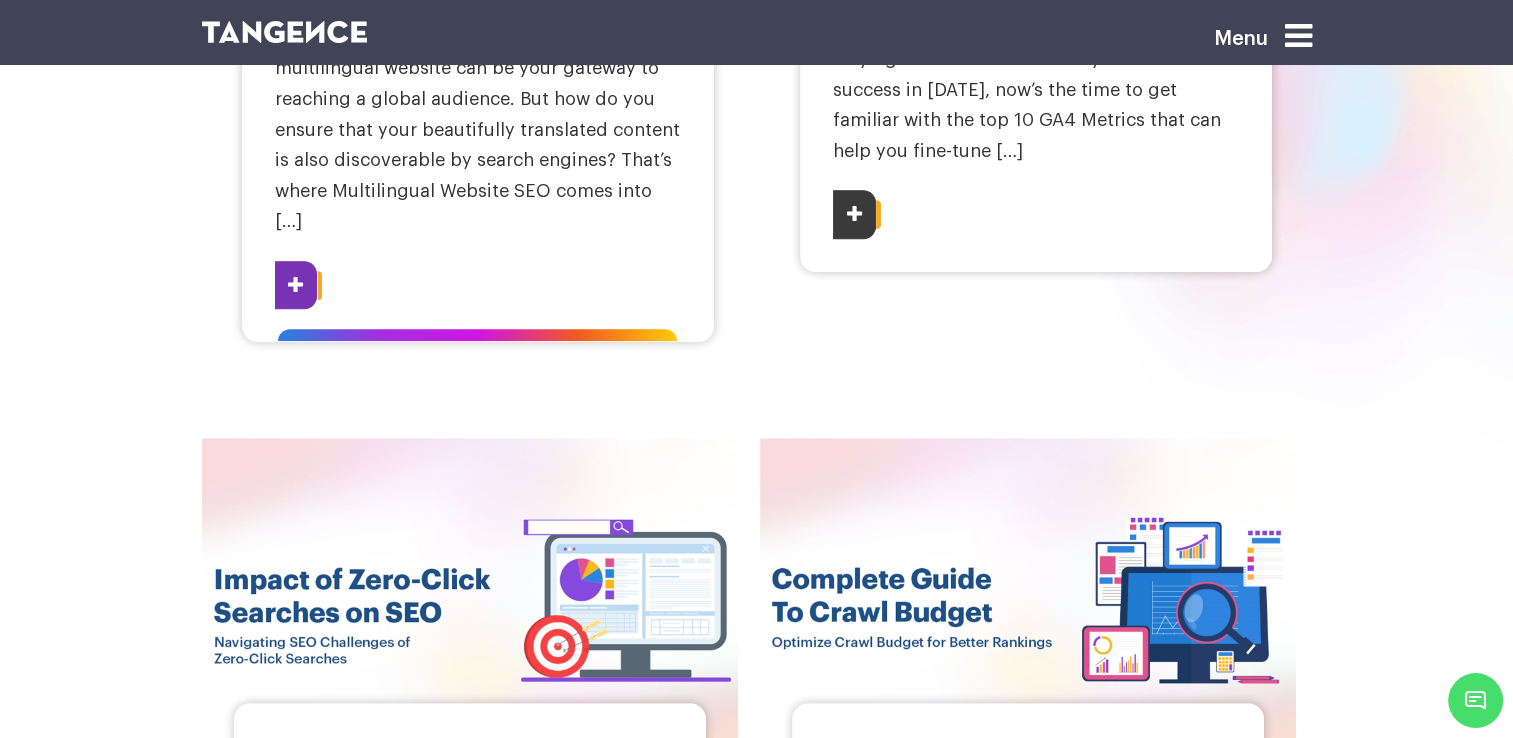 click at bounding box center [296, 285] 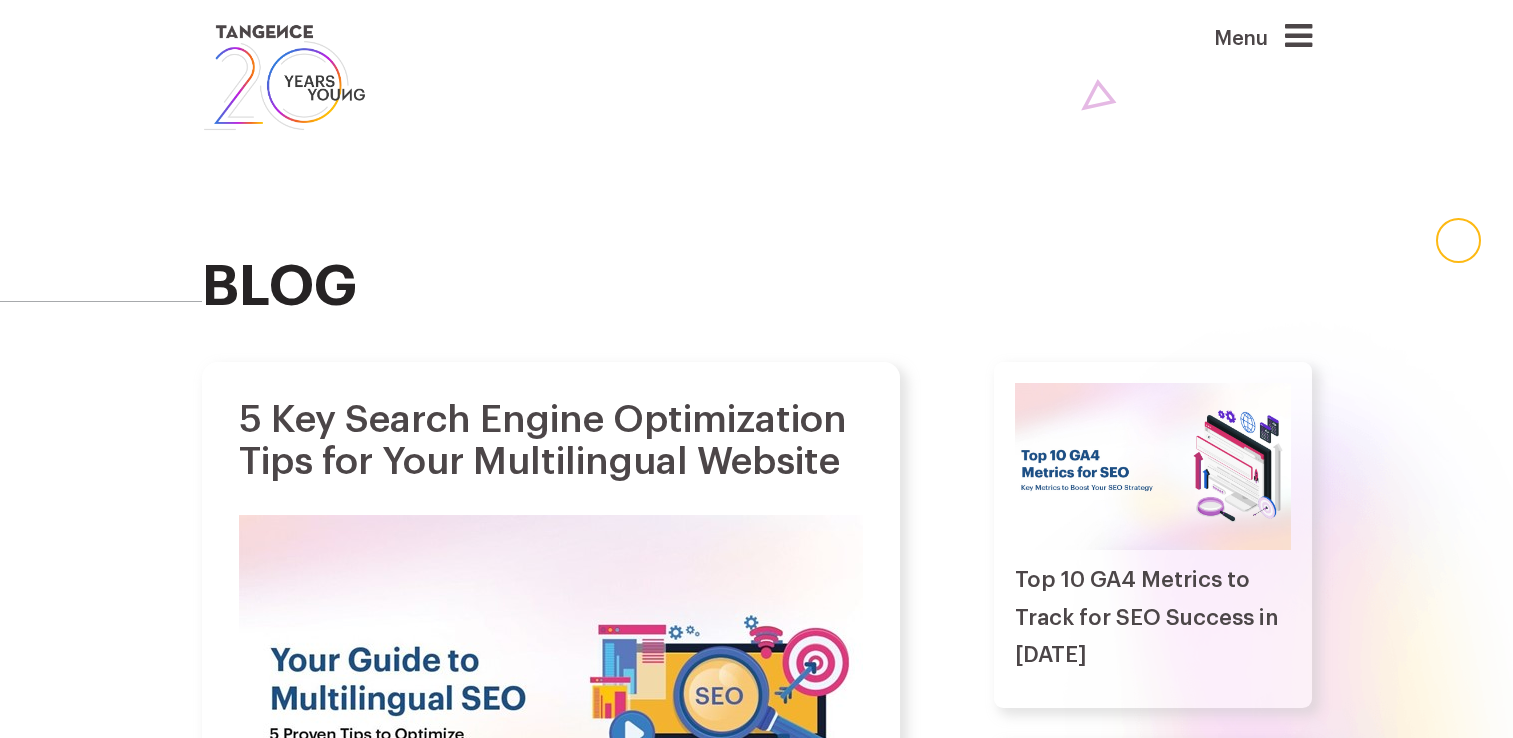 scroll, scrollTop: 0, scrollLeft: 0, axis: both 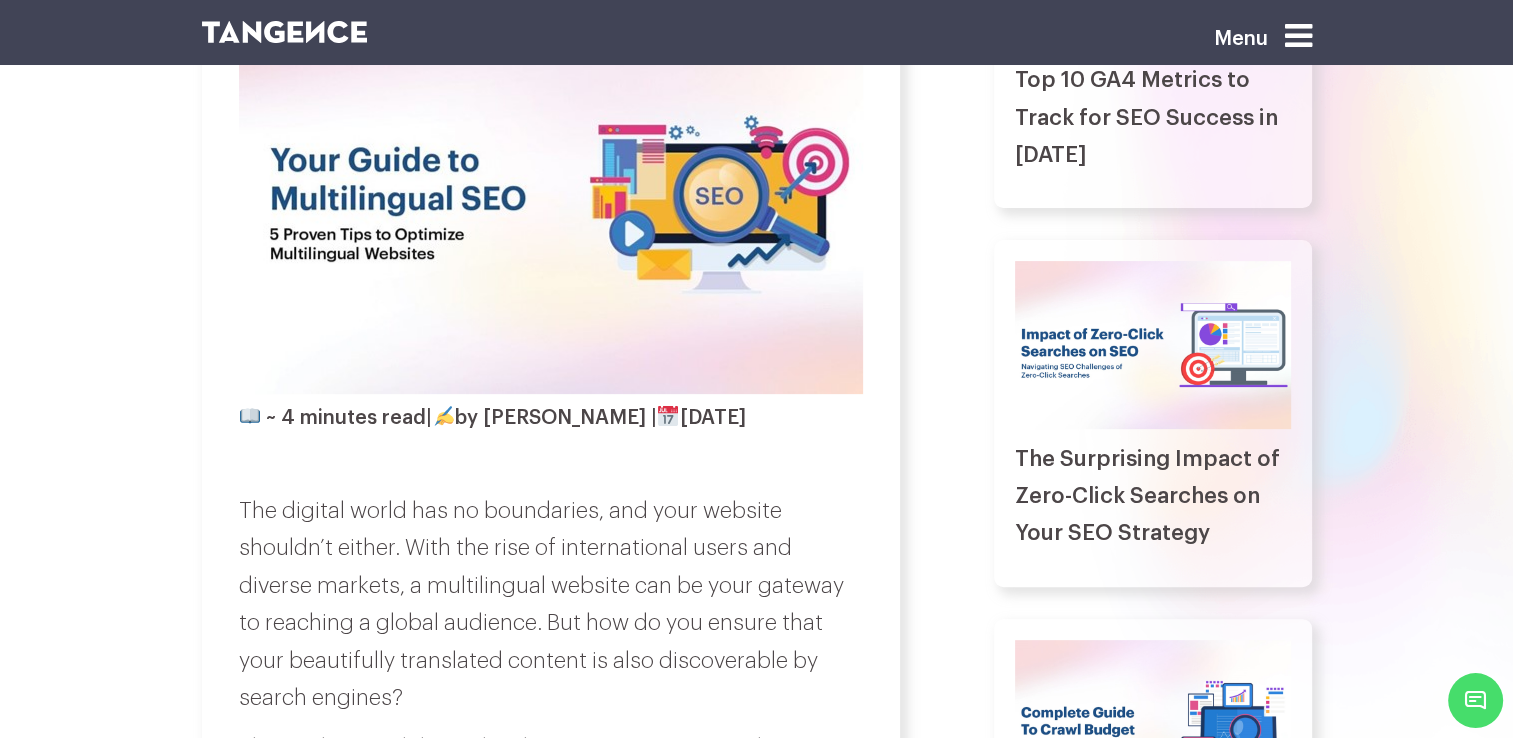 drag, startPoint x: 676, startPoint y: 418, endPoint x: 606, endPoint y: 419, distance: 70.00714 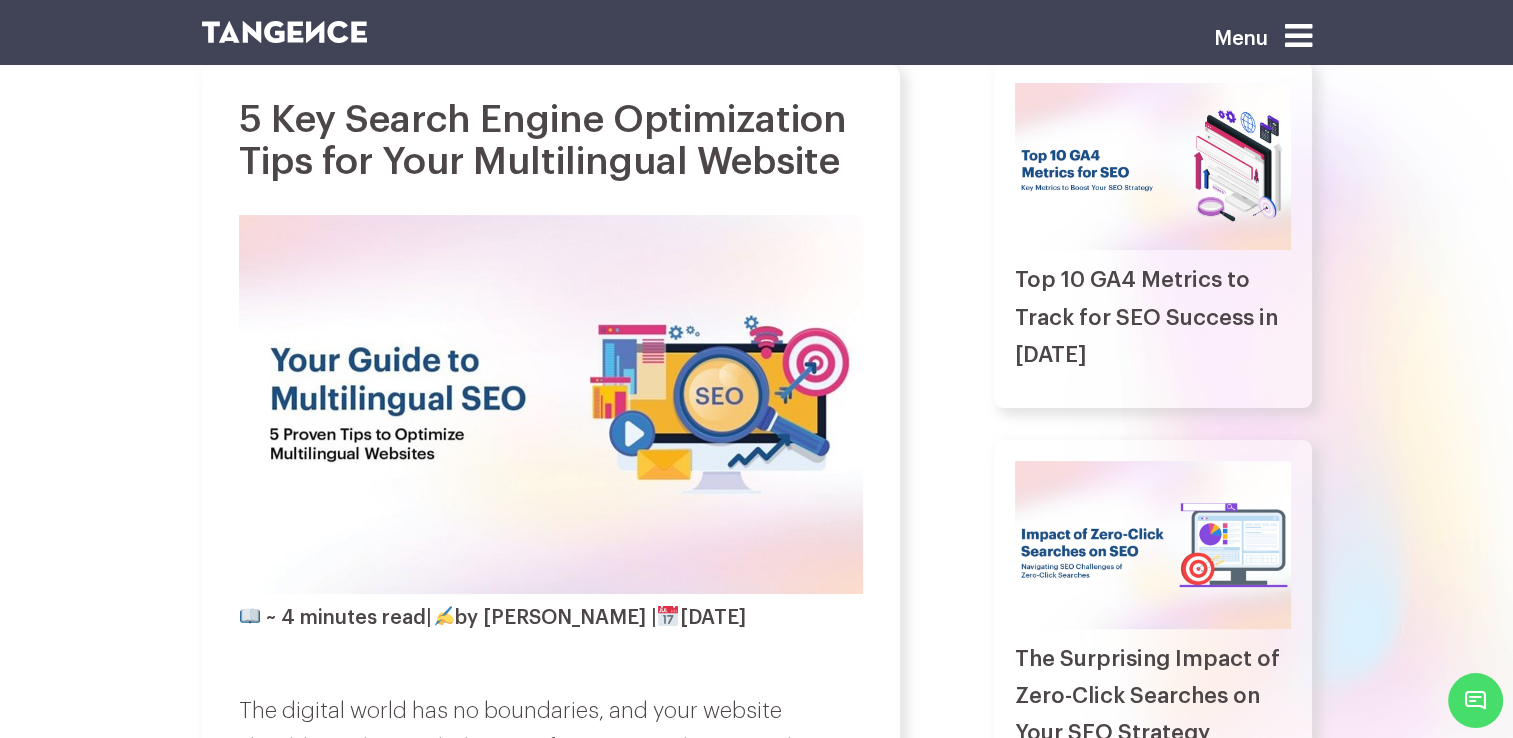 scroll, scrollTop: 400, scrollLeft: 0, axis: vertical 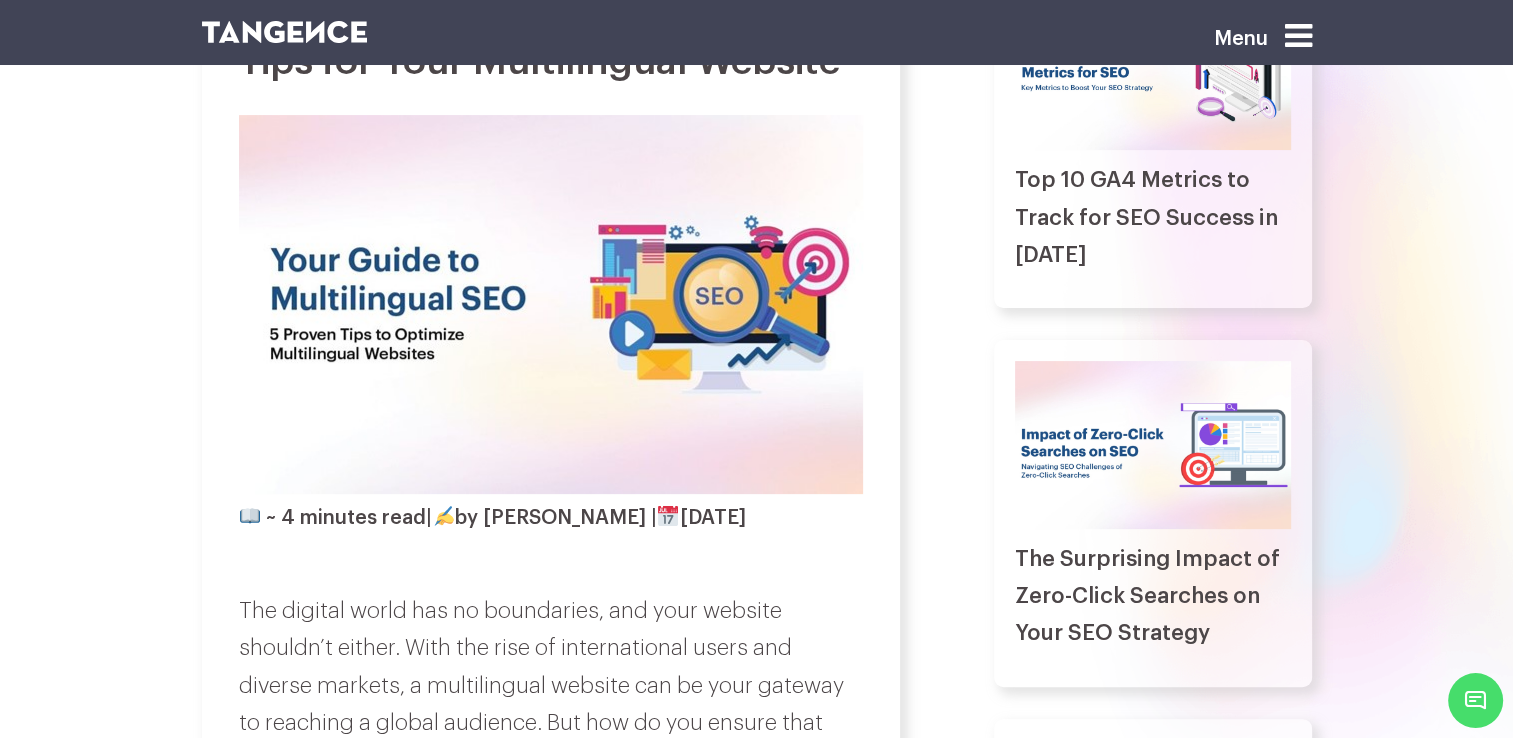 click on "~    4   minutes read  |
by Abhyudaya Tripathi |
December 17, 2024" at bounding box center [492, 517] 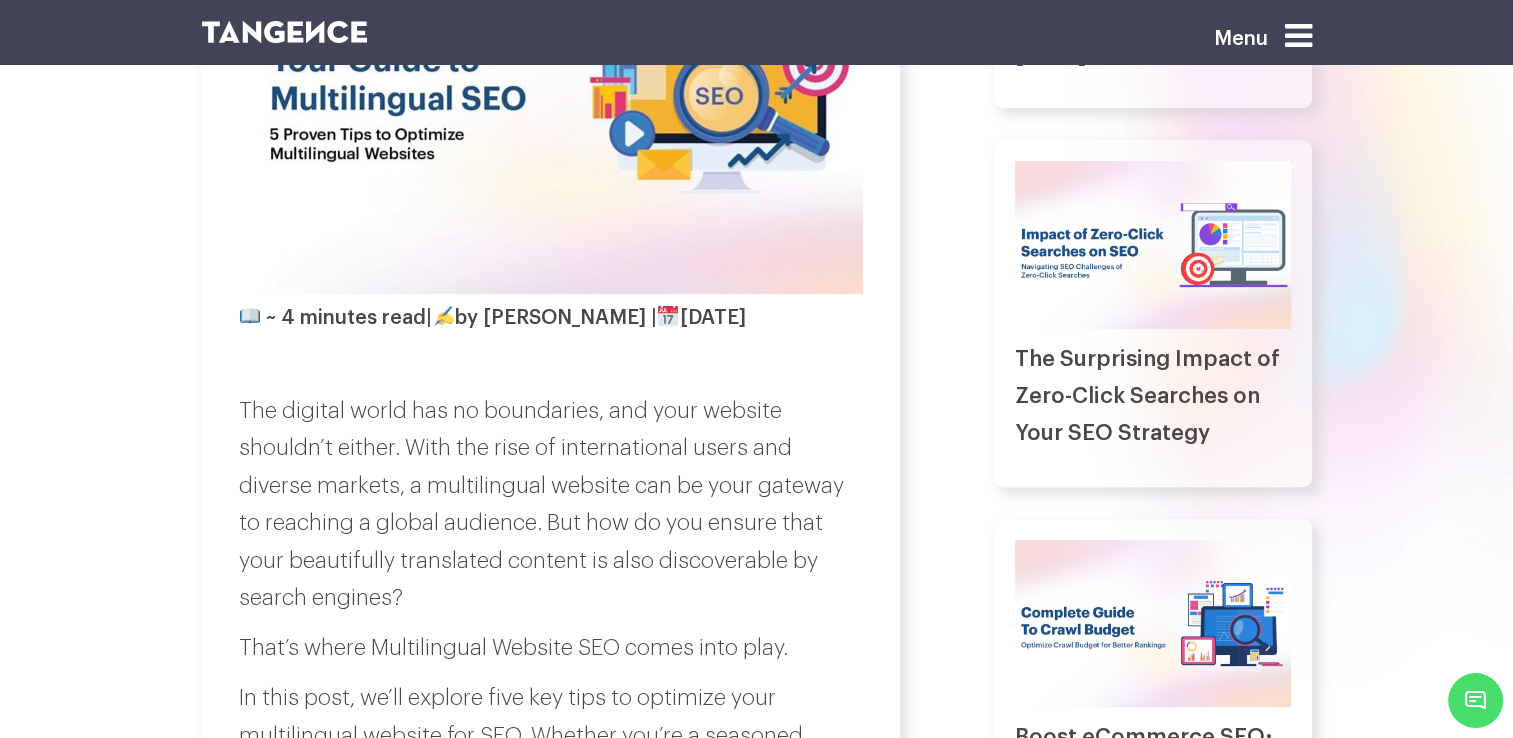 scroll, scrollTop: 0, scrollLeft: 0, axis: both 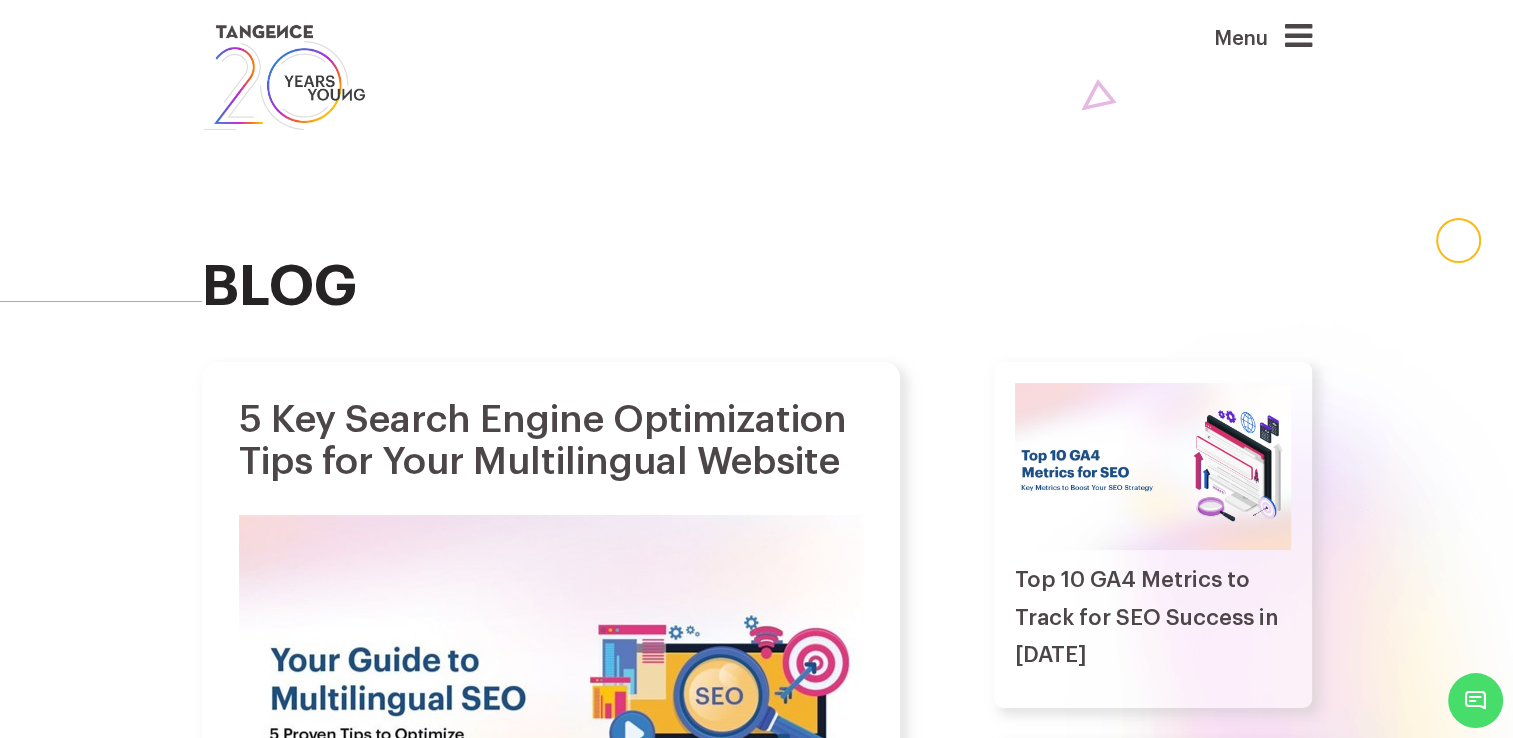 click at bounding box center (1298, 36) 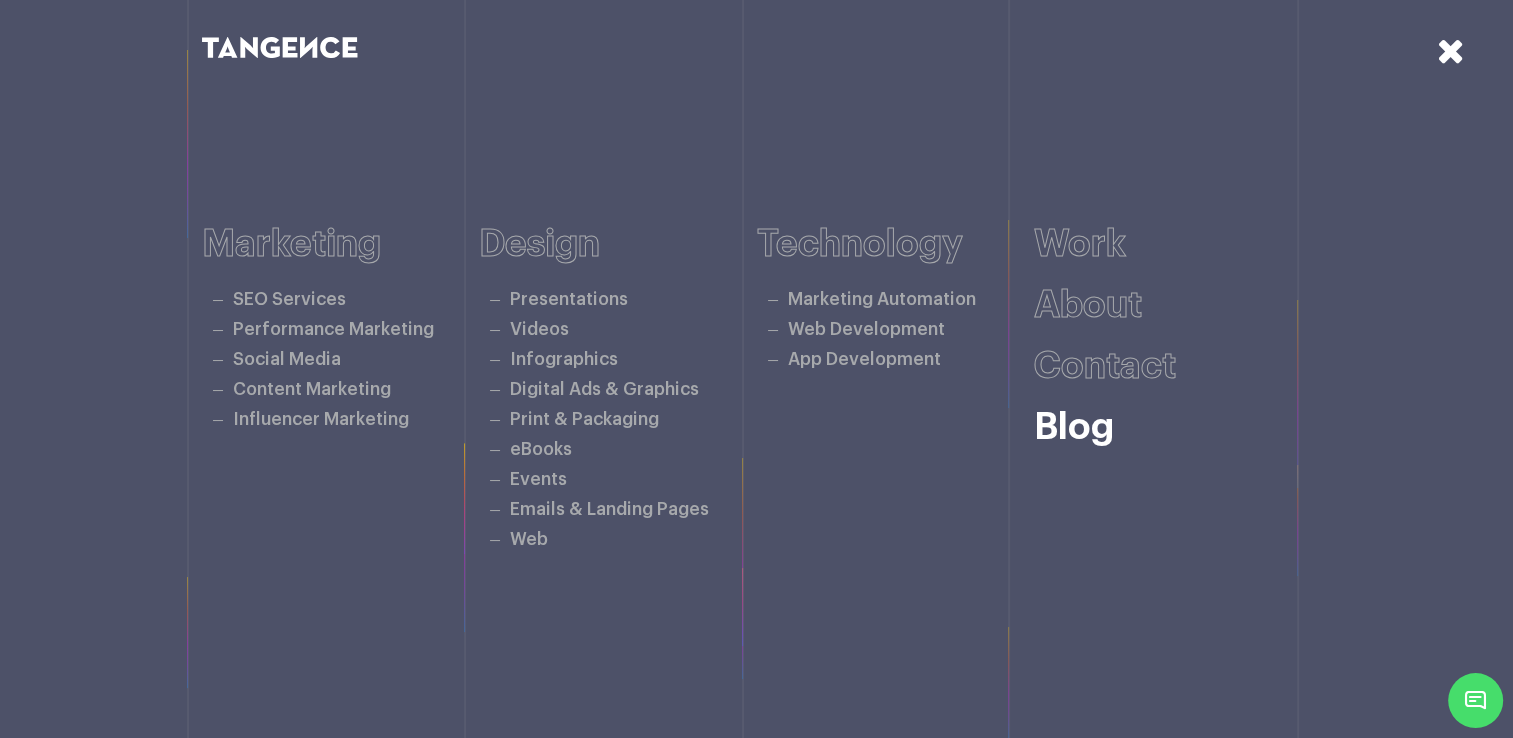 click on "Blog" at bounding box center [1074, 427] 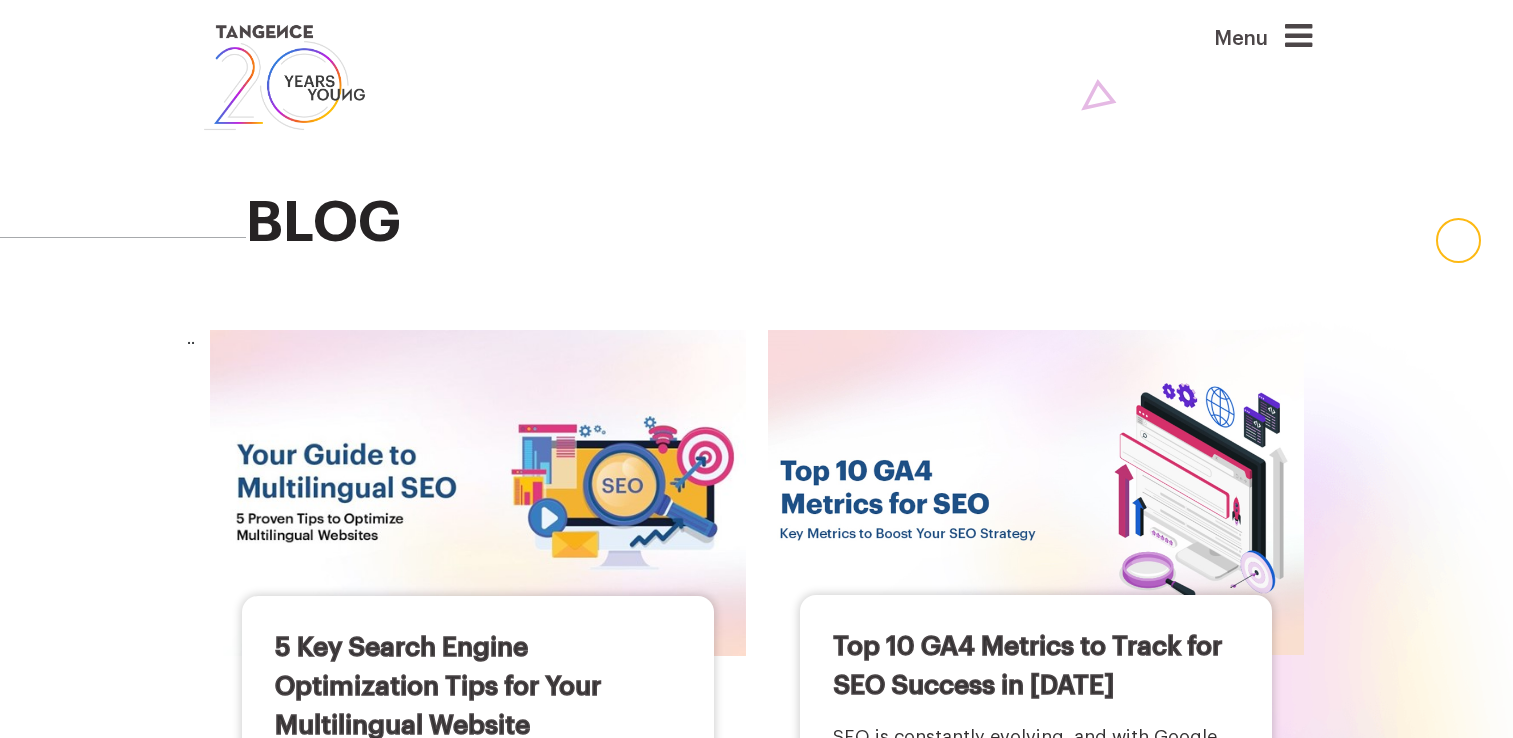 scroll, scrollTop: 0, scrollLeft: 0, axis: both 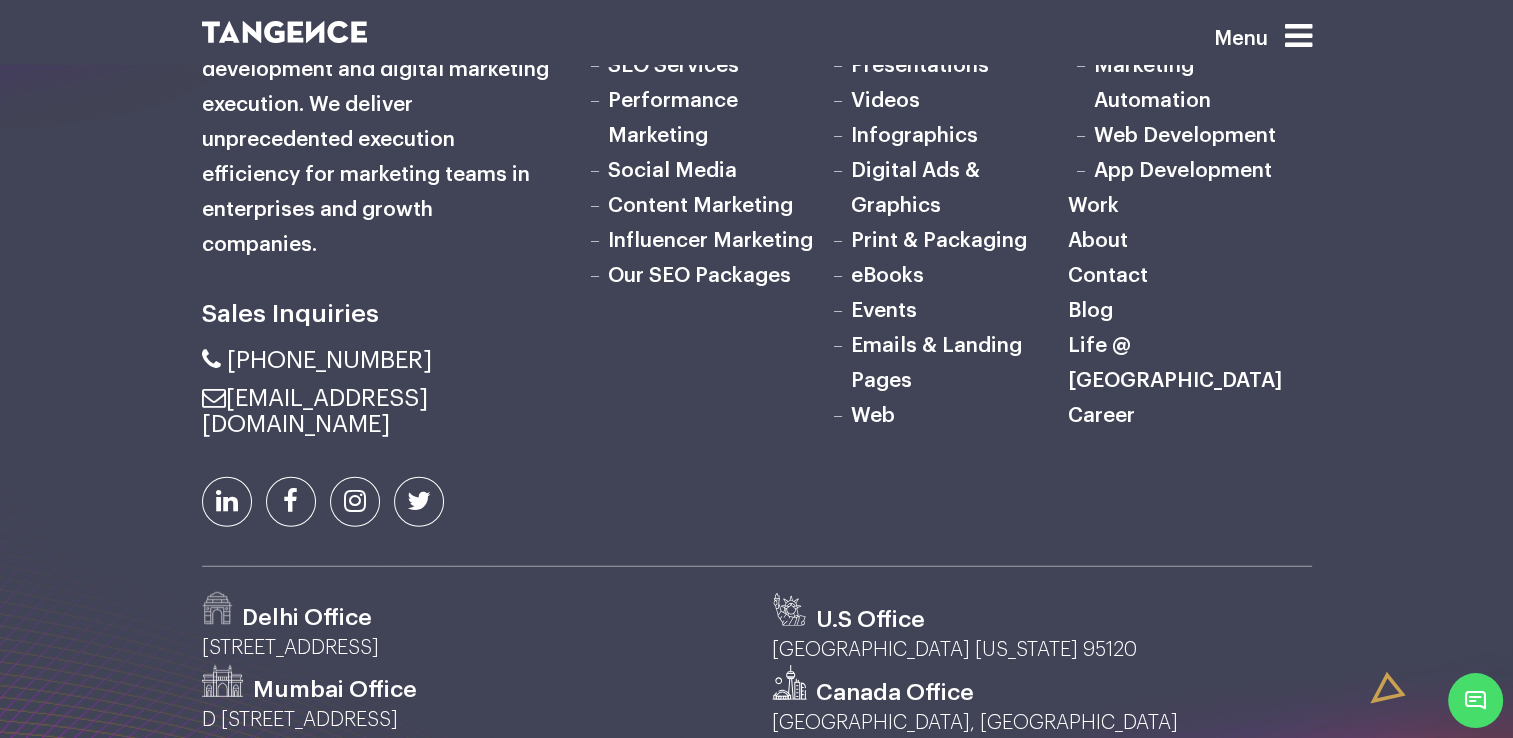 click at bounding box center [1475, 700] 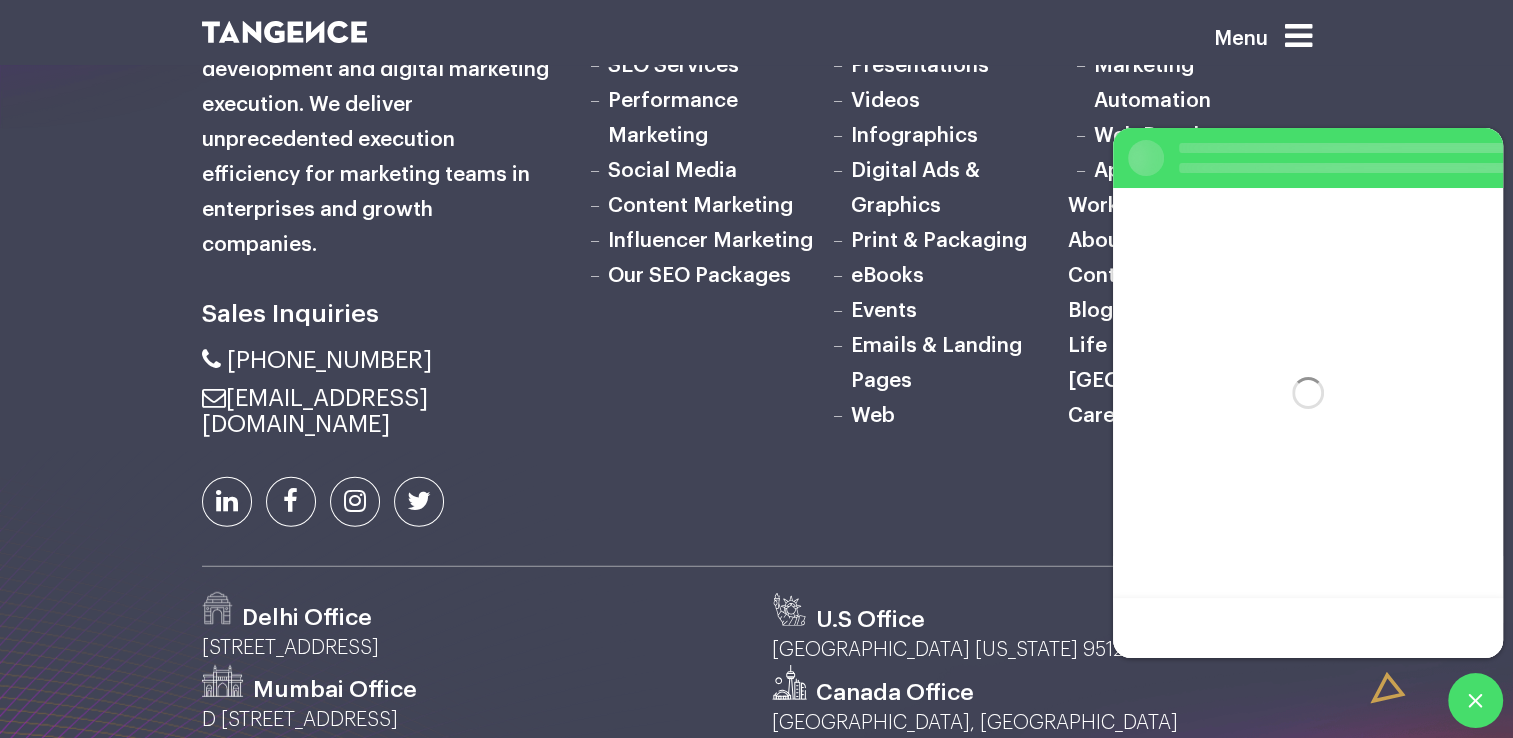 scroll, scrollTop: 0, scrollLeft: 0, axis: both 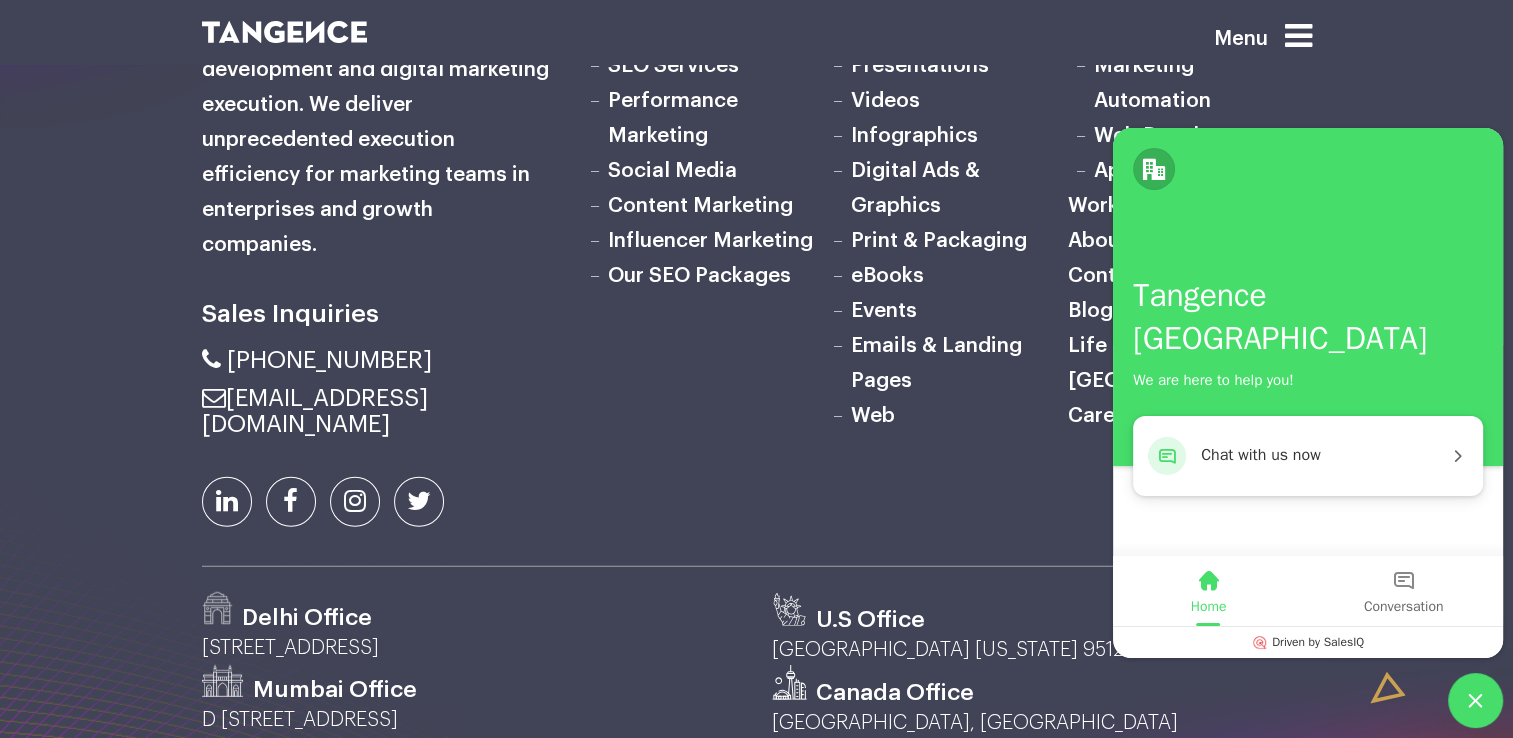 click at bounding box center [1475, 700] 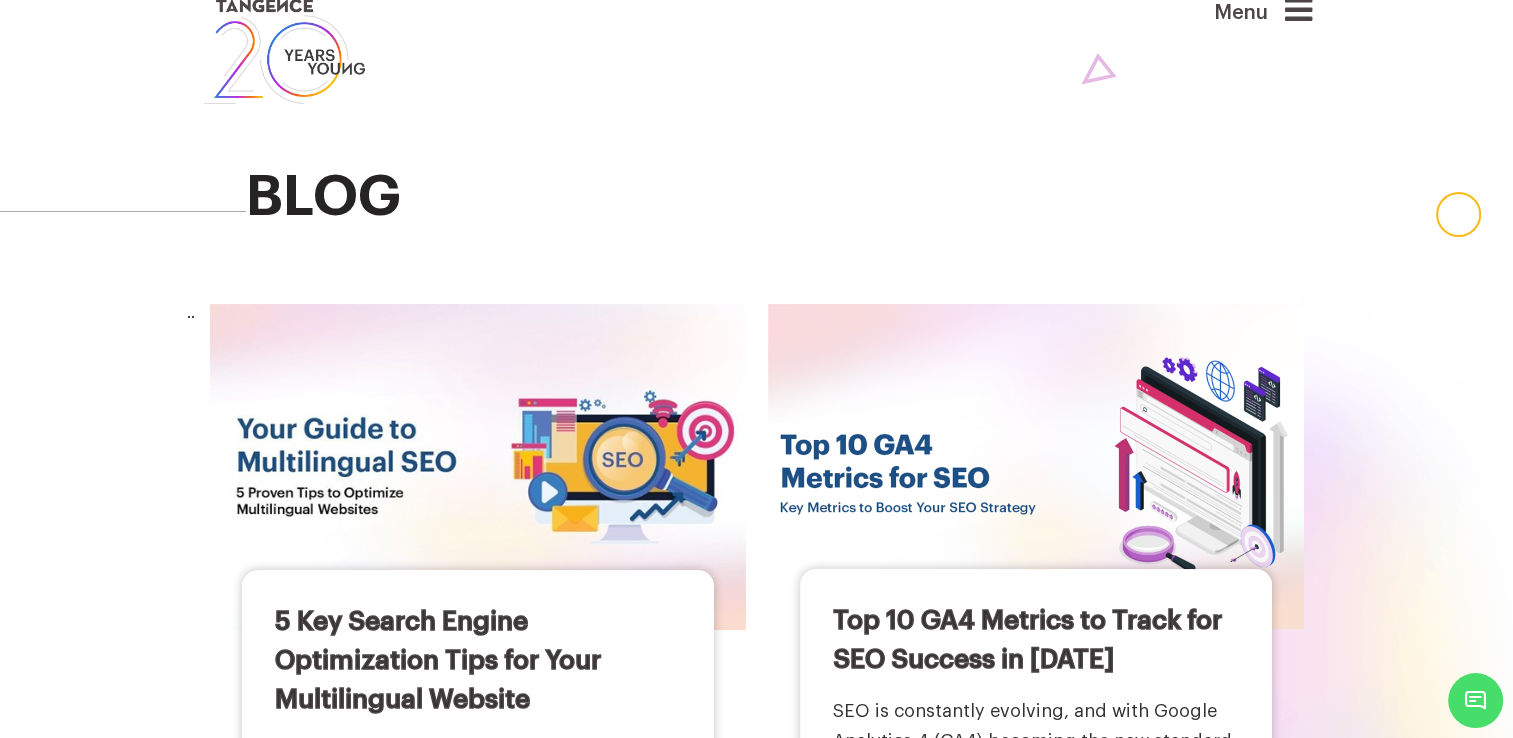 scroll, scrollTop: 0, scrollLeft: 0, axis: both 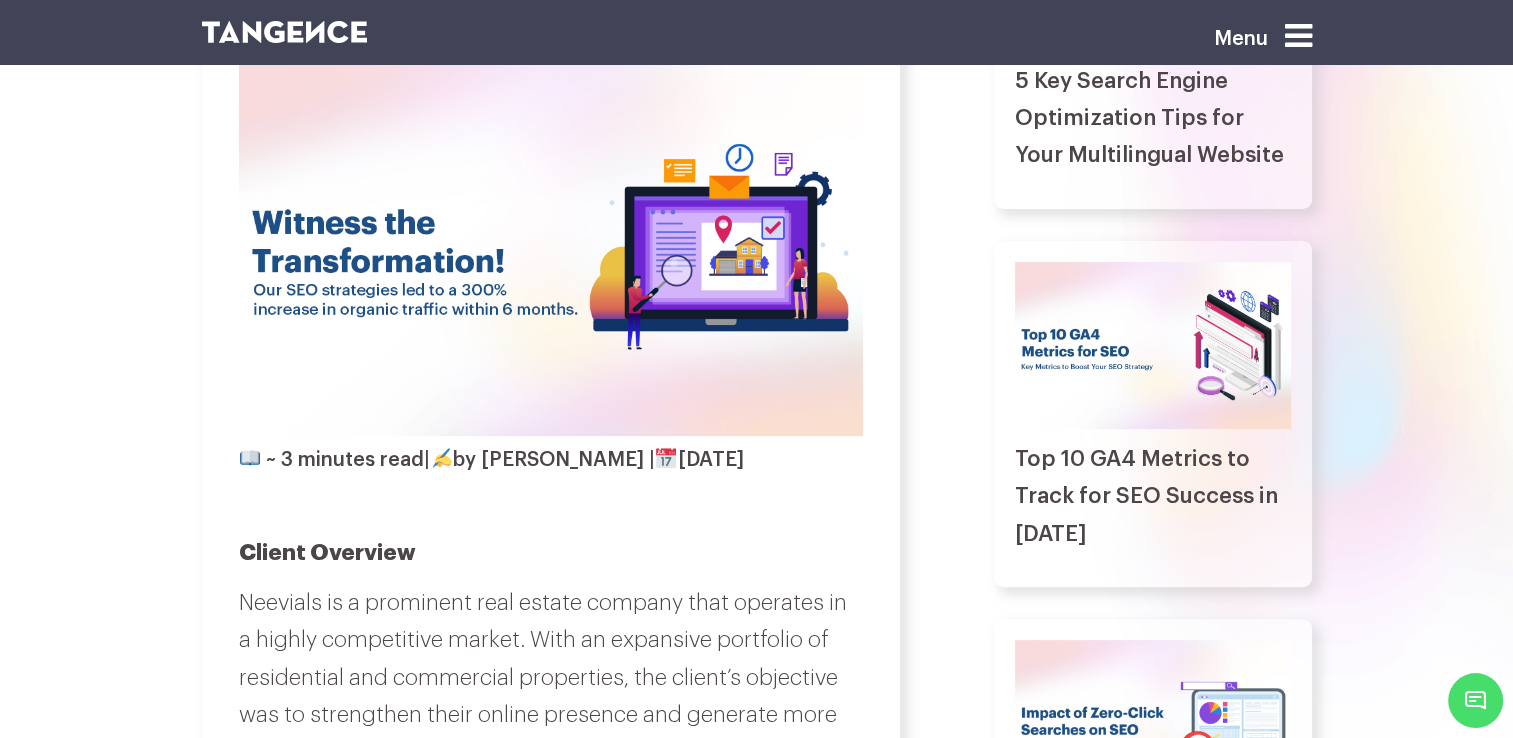 drag, startPoint x: 441, startPoint y: 461, endPoint x: 635, endPoint y: 464, distance: 194.0232 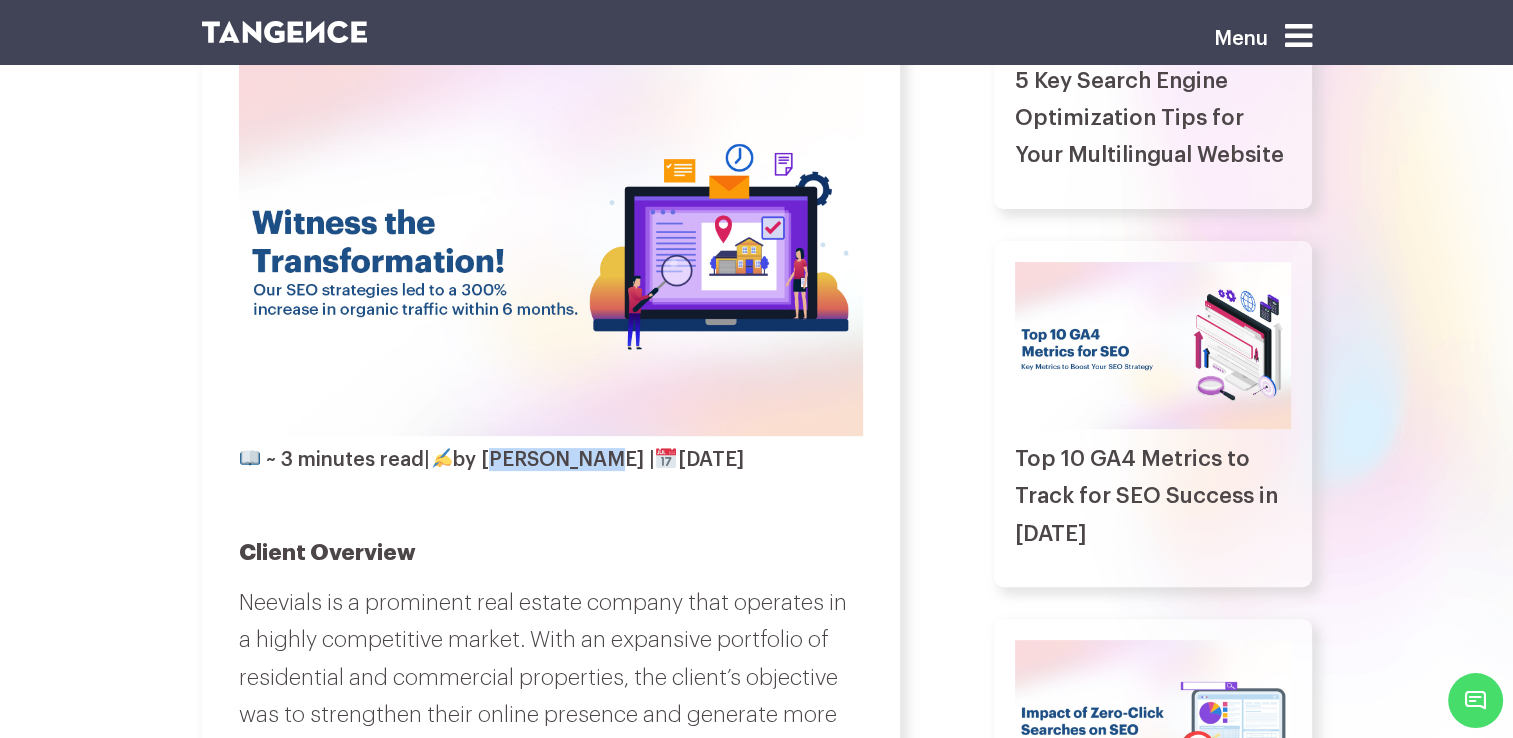 click on "~    3   minutes read  |
by [PERSON_NAME] |
[DATE]" at bounding box center [491, 459] 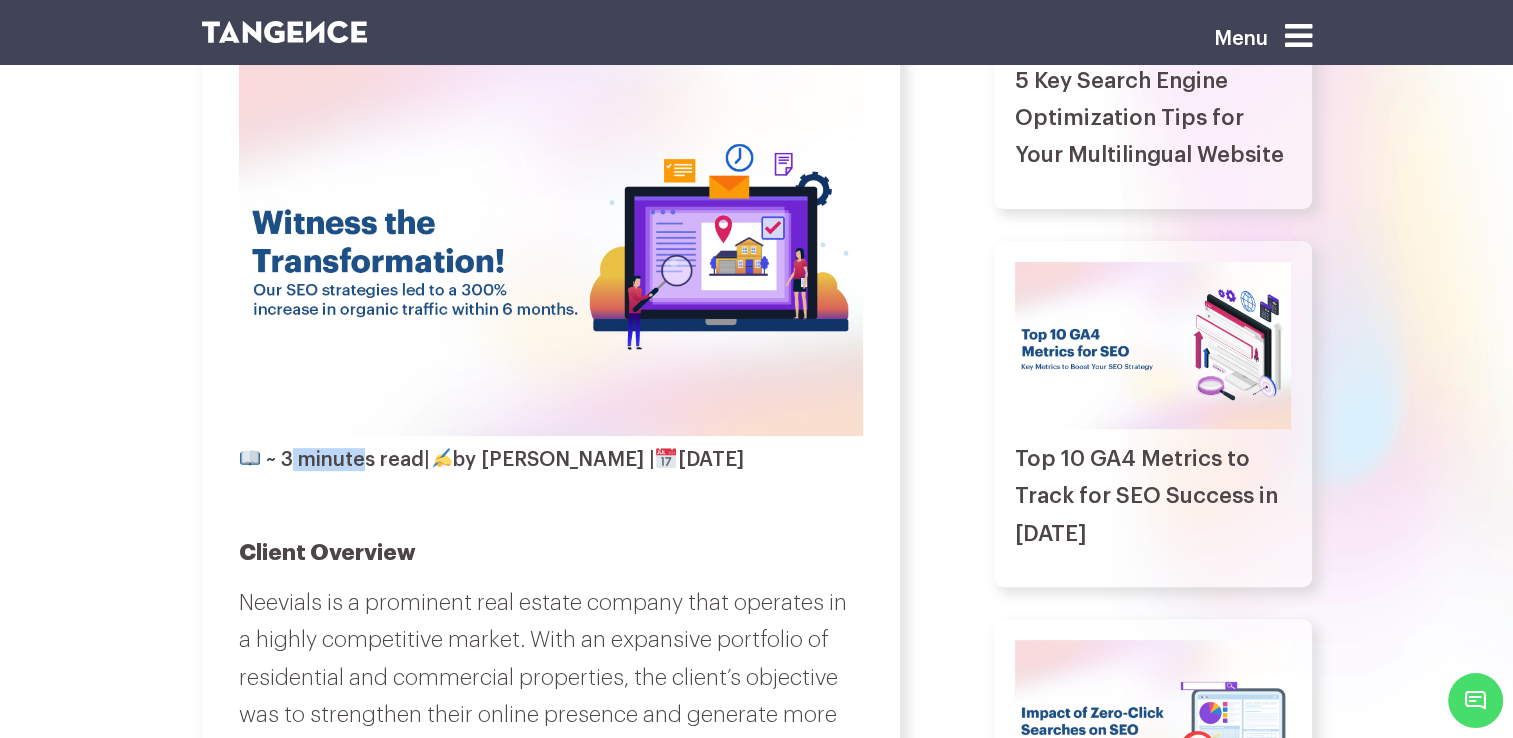 drag, startPoint x: 283, startPoint y: 459, endPoint x: 363, endPoint y: 460, distance: 80.00625 